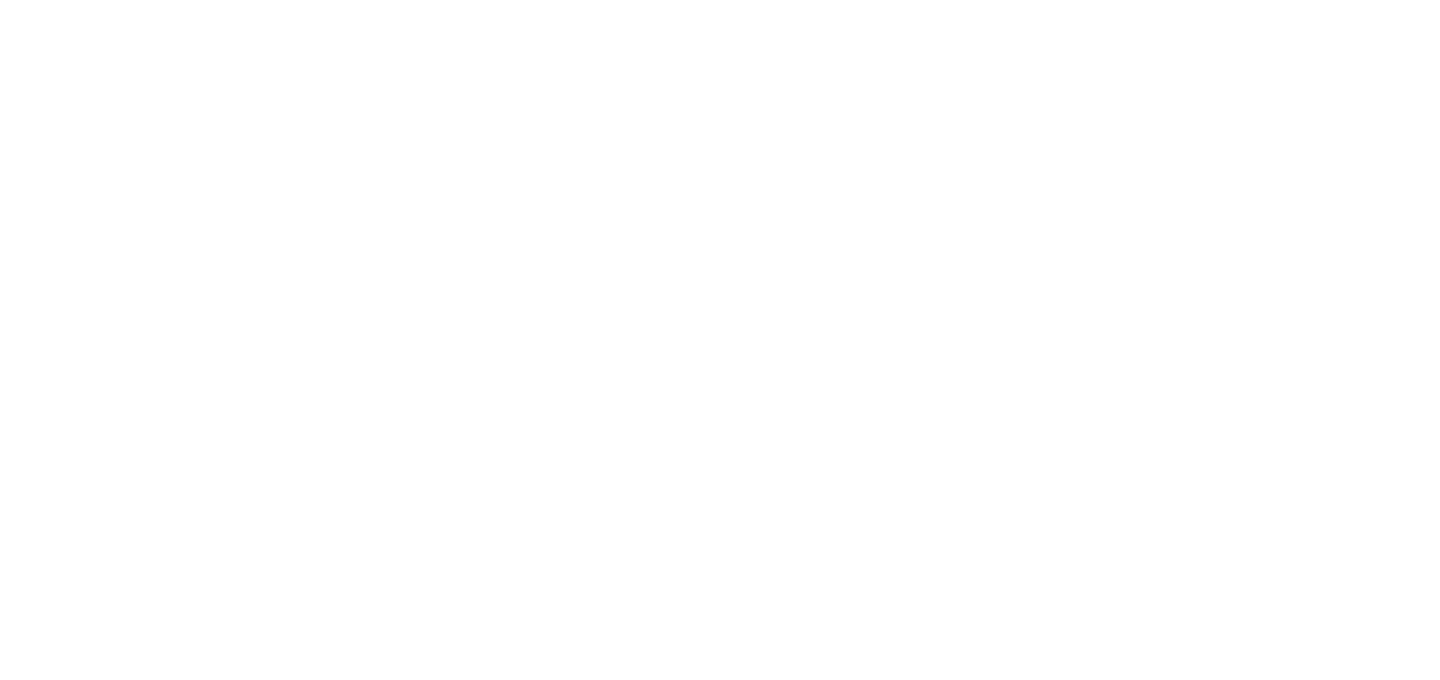 scroll, scrollTop: 0, scrollLeft: 0, axis: both 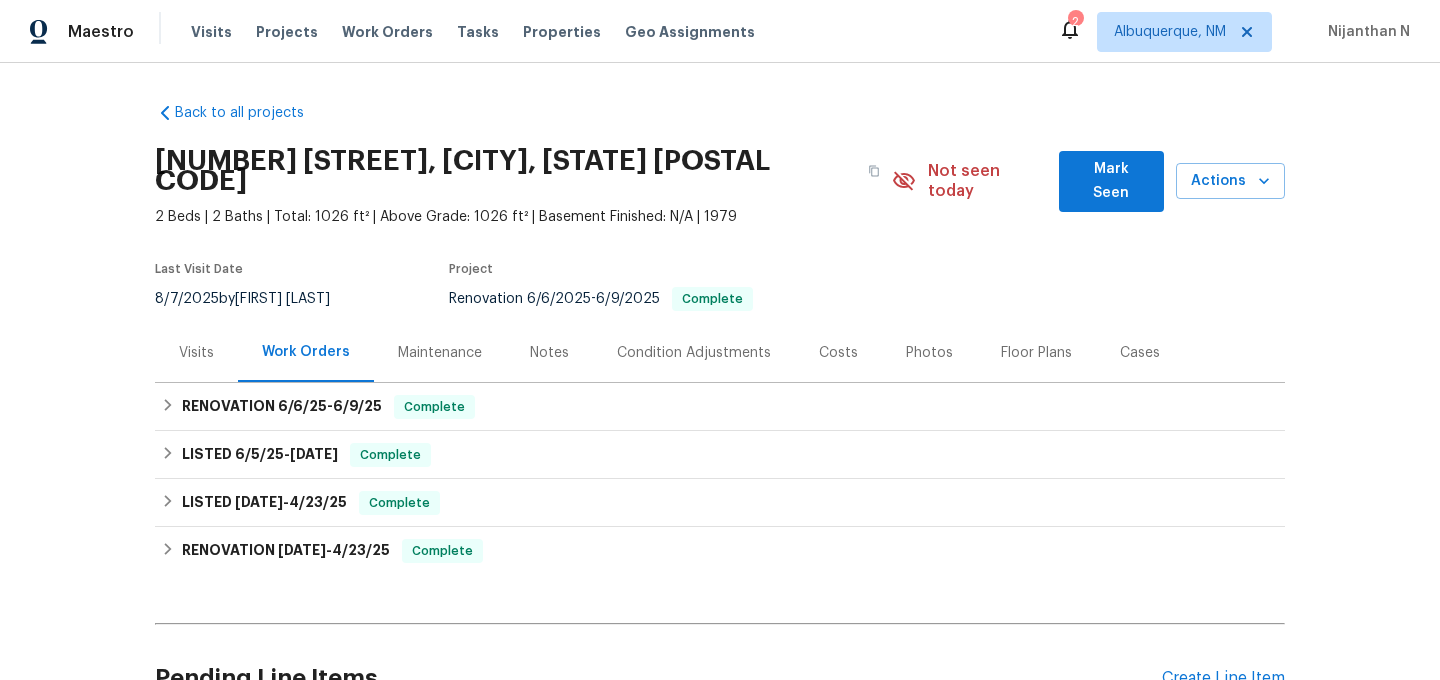 click on "Maintenance" at bounding box center (440, 353) 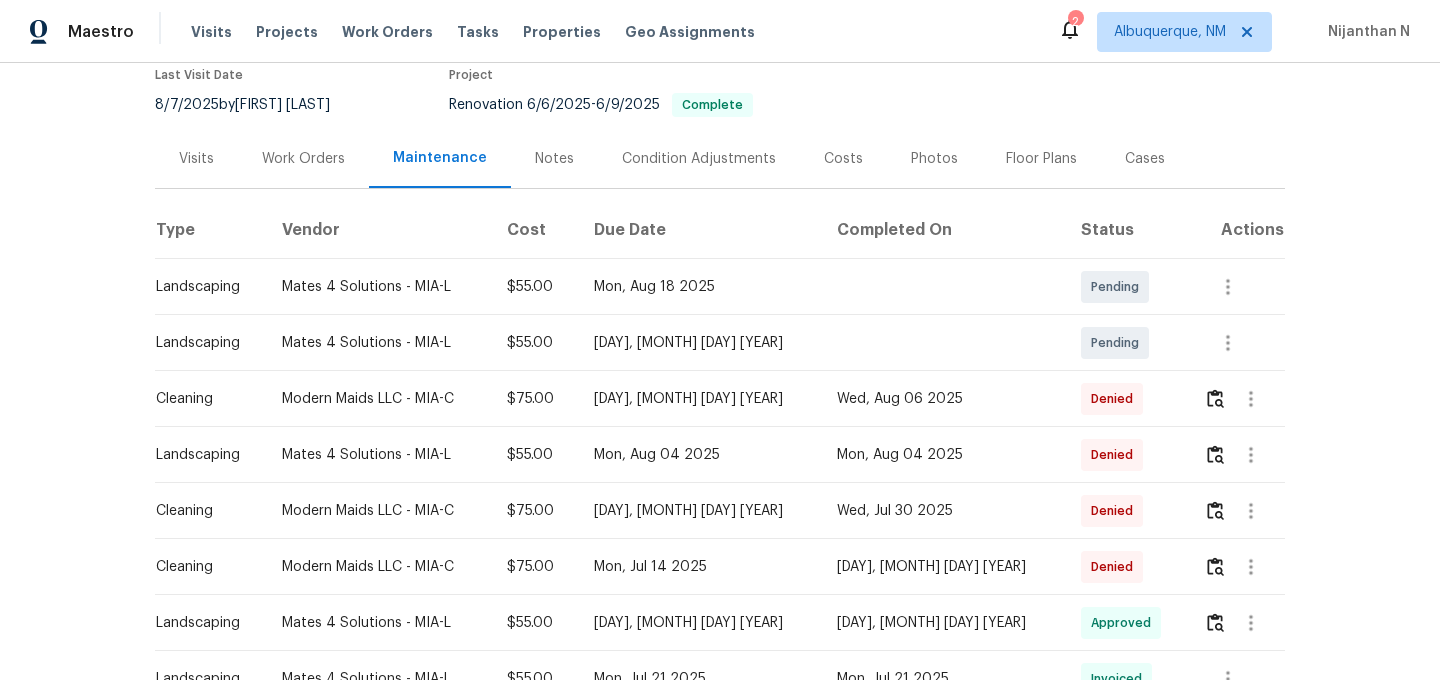 scroll, scrollTop: 259, scrollLeft: 0, axis: vertical 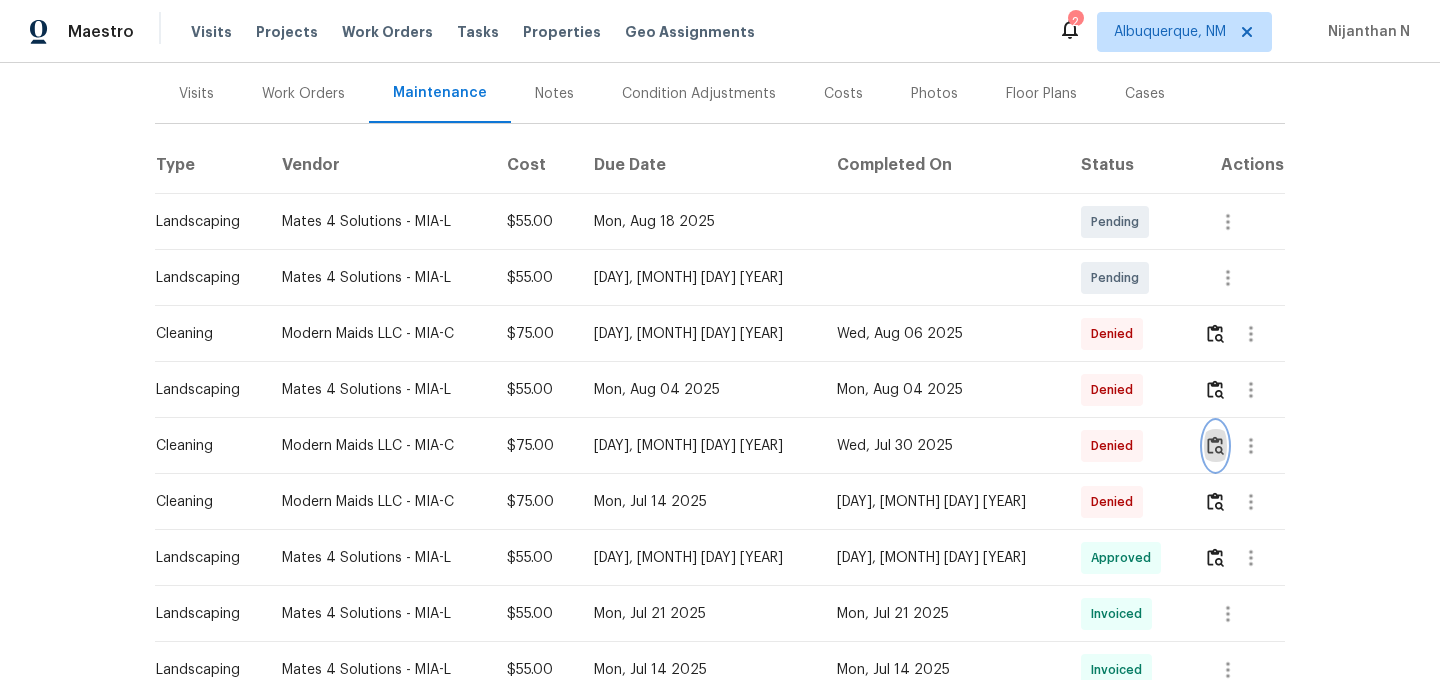 click at bounding box center (1215, 445) 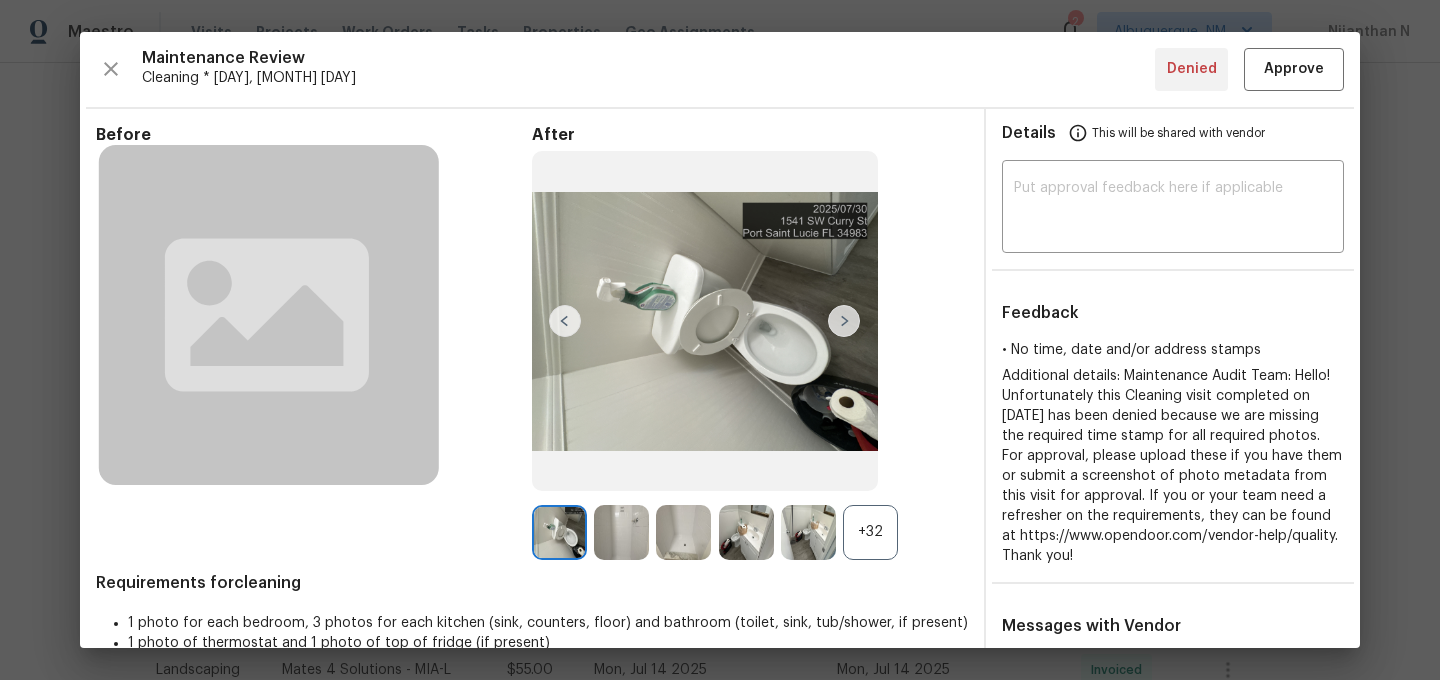 click on "+32" at bounding box center [870, 532] 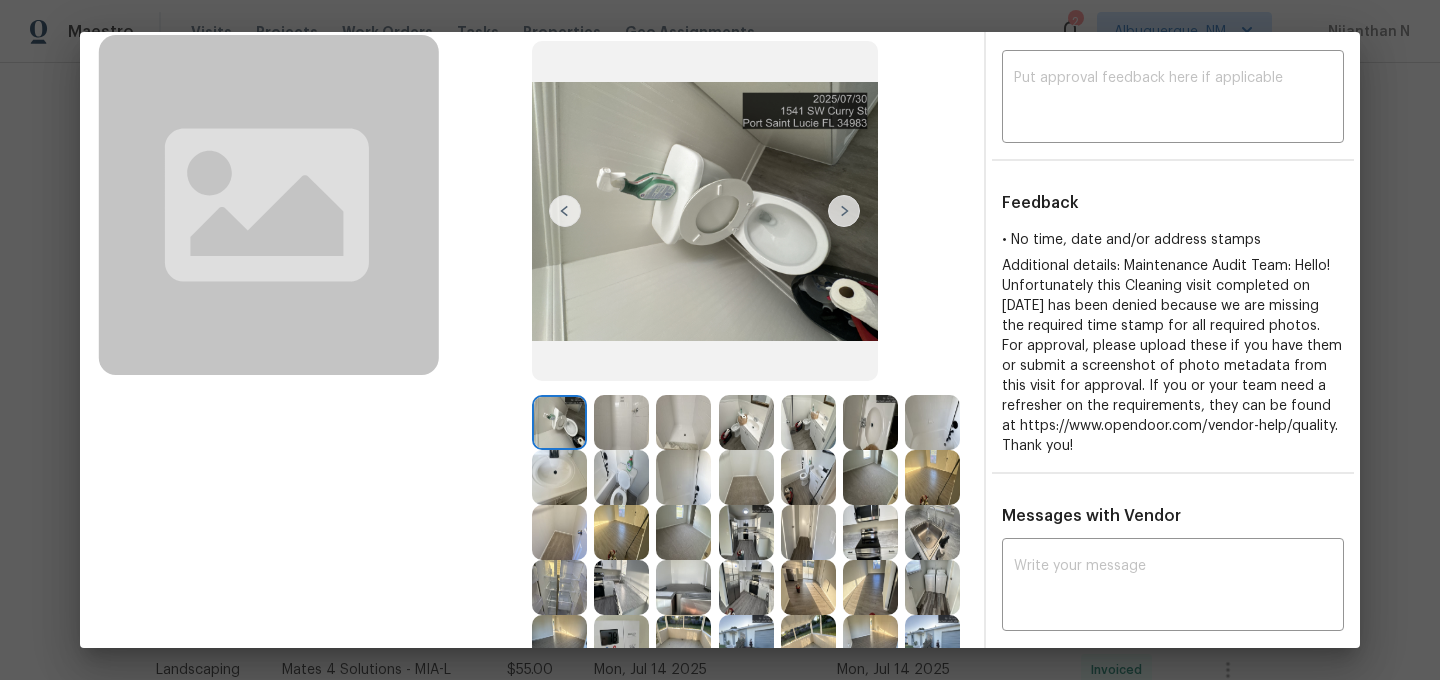scroll, scrollTop: 117, scrollLeft: 0, axis: vertical 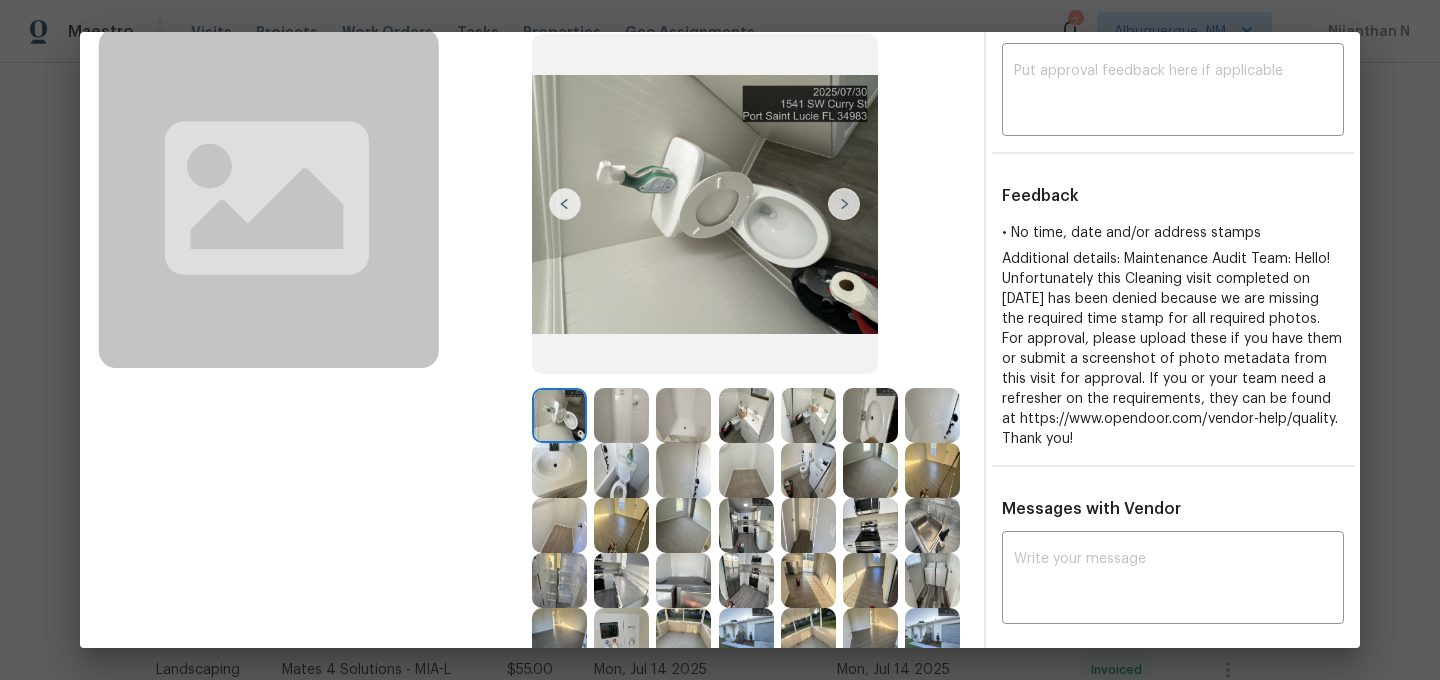 click at bounding box center [746, 415] 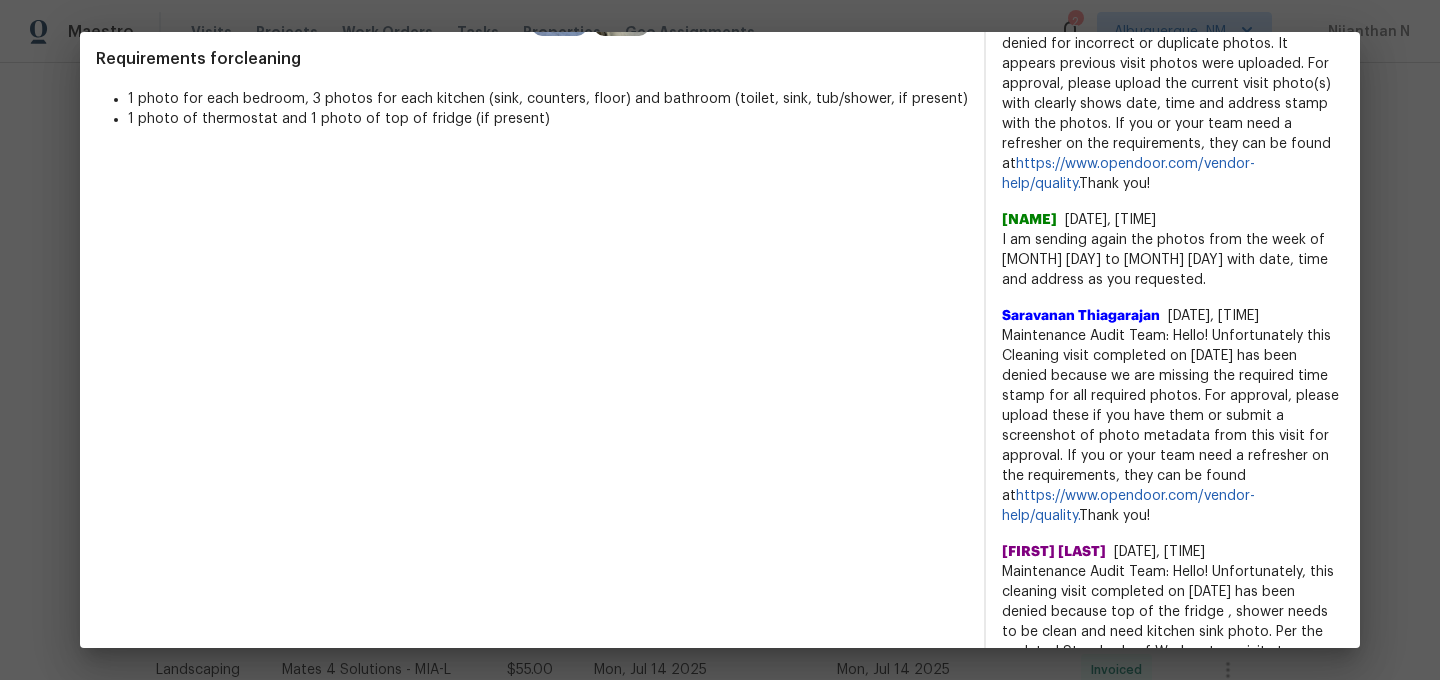 scroll, scrollTop: 810, scrollLeft: 0, axis: vertical 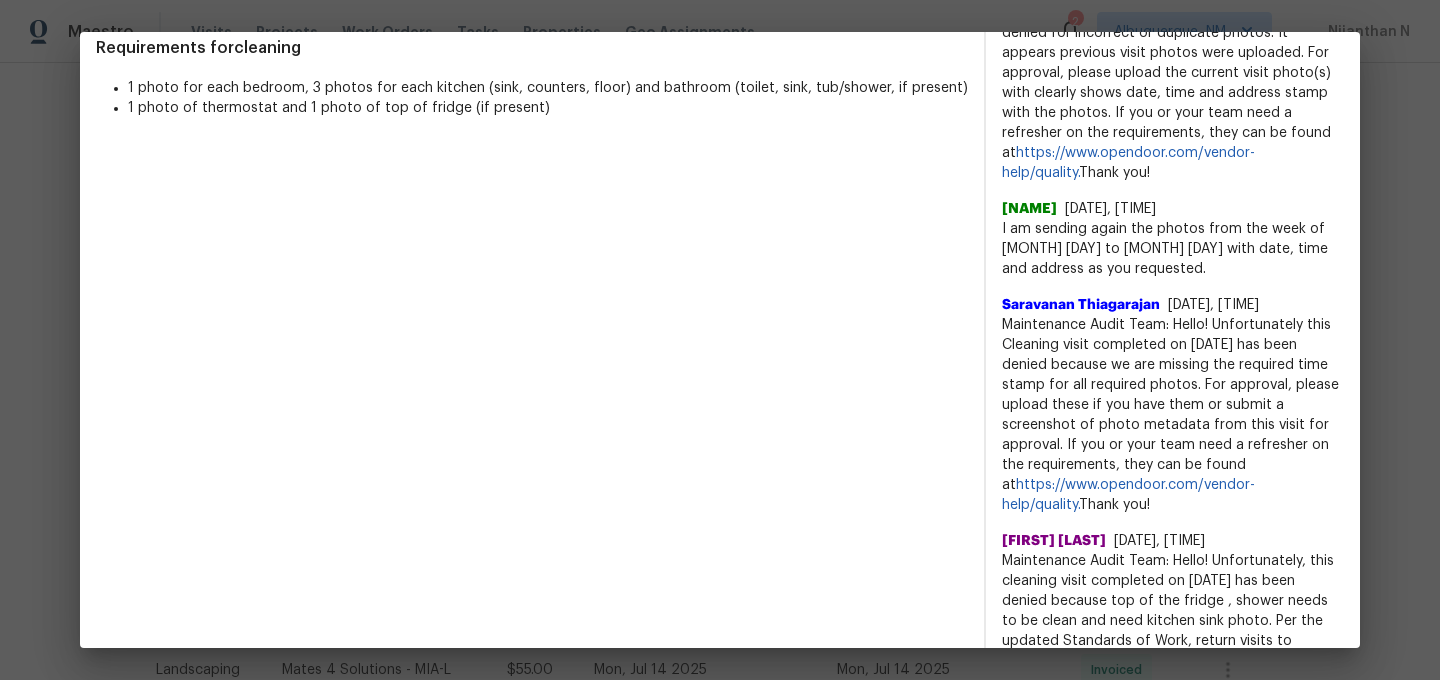 click on "Maintenance Audit Team: Hello! Unfortunately this Cleaning visit completed on 07/30/2025 has been denied because we are missing the required time stamp for all required photos. For approval, please upload these if you have them or submit a screenshot of photo metadata from this visit for approval. If you or your team need a refresher on the requirements, they can be found at  https://www.opendoor.com/vendor-help/quality.  Thank you!" at bounding box center (1173, 415) 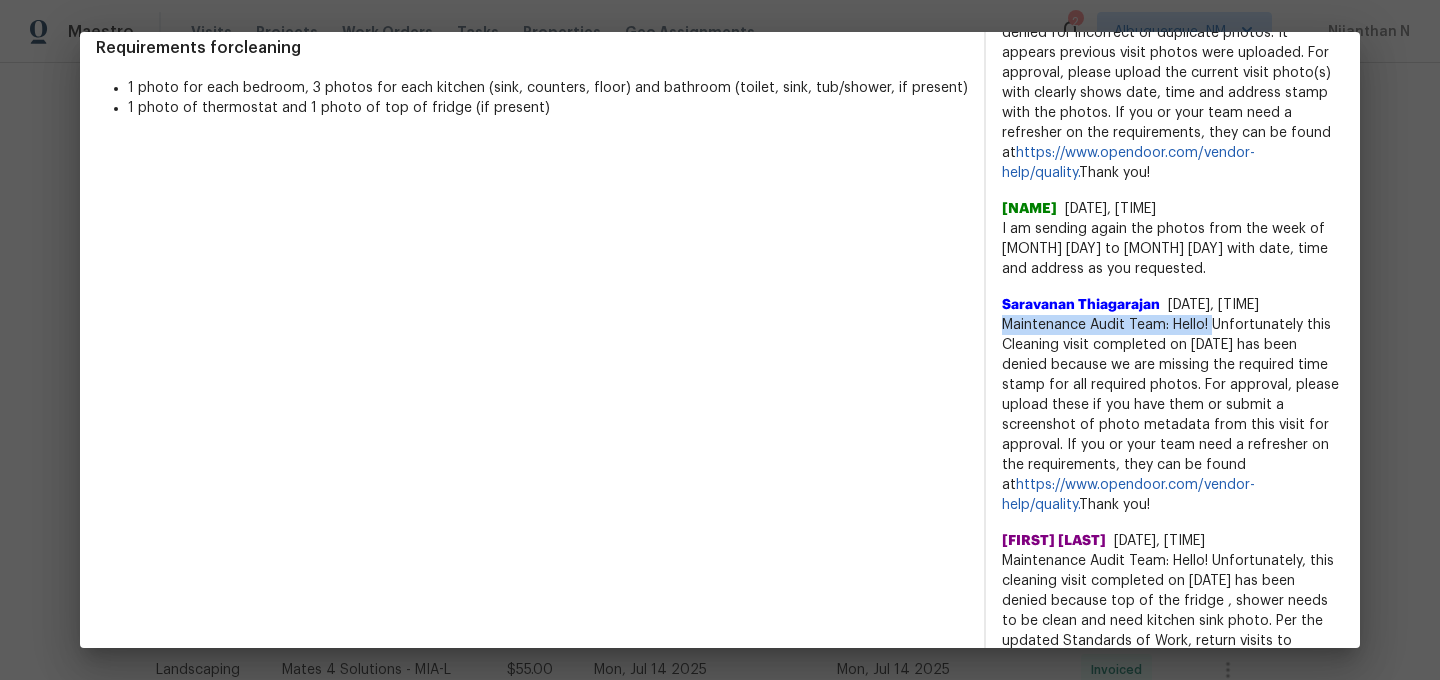 drag, startPoint x: 1066, startPoint y: 344, endPoint x: 1208, endPoint y: 340, distance: 142.05632 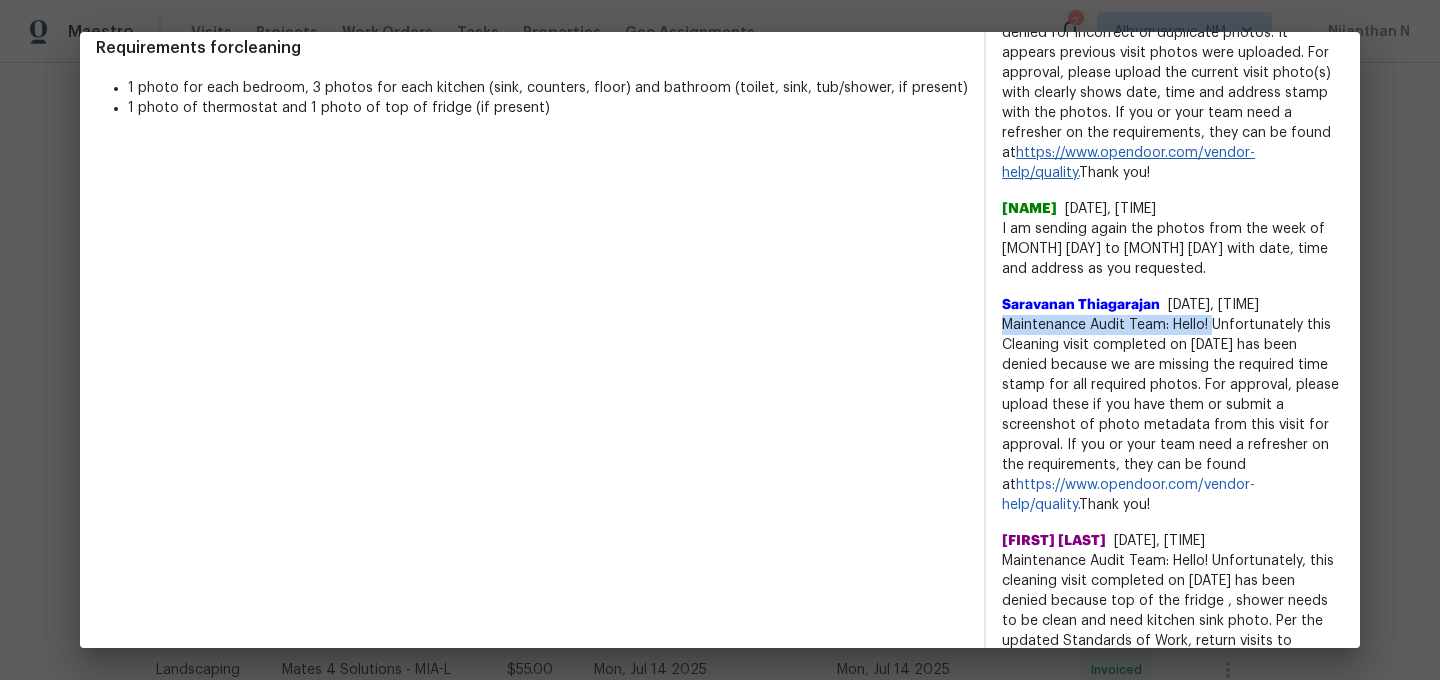 scroll, scrollTop: 612, scrollLeft: 0, axis: vertical 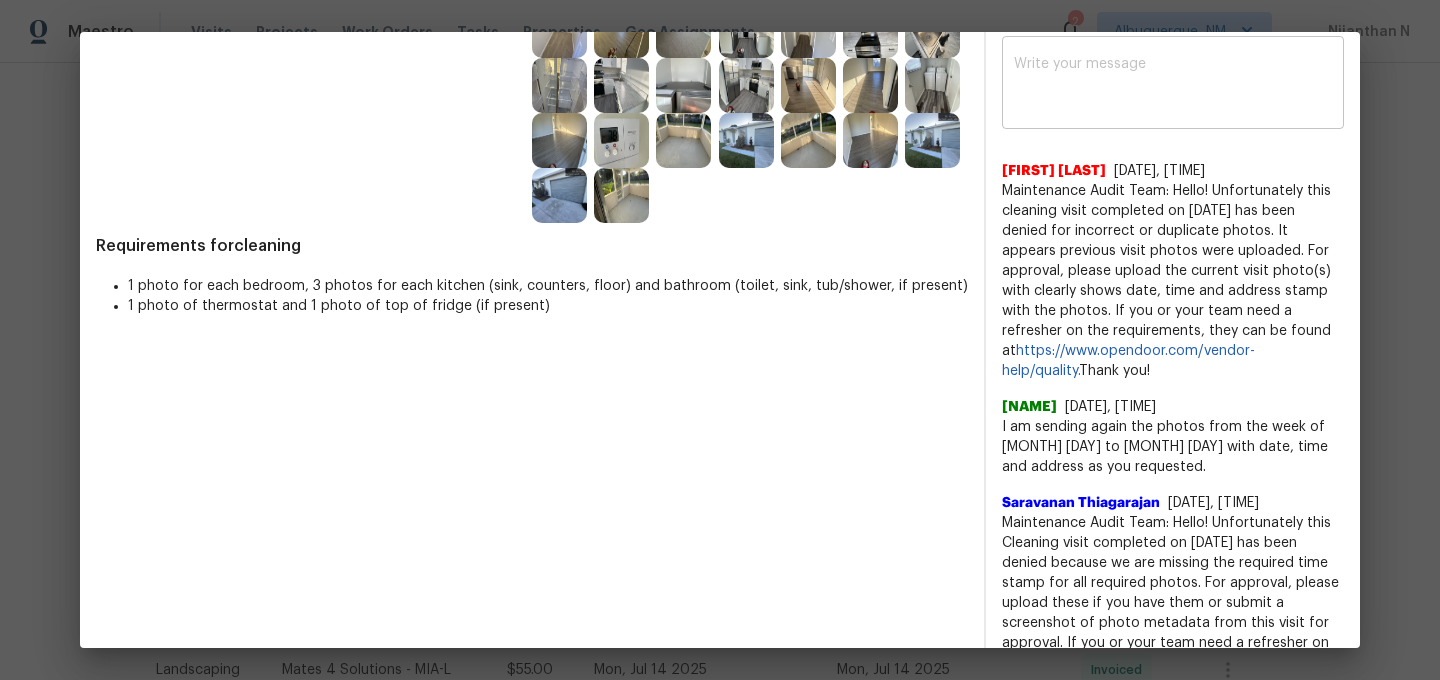 click at bounding box center (1173, 85) 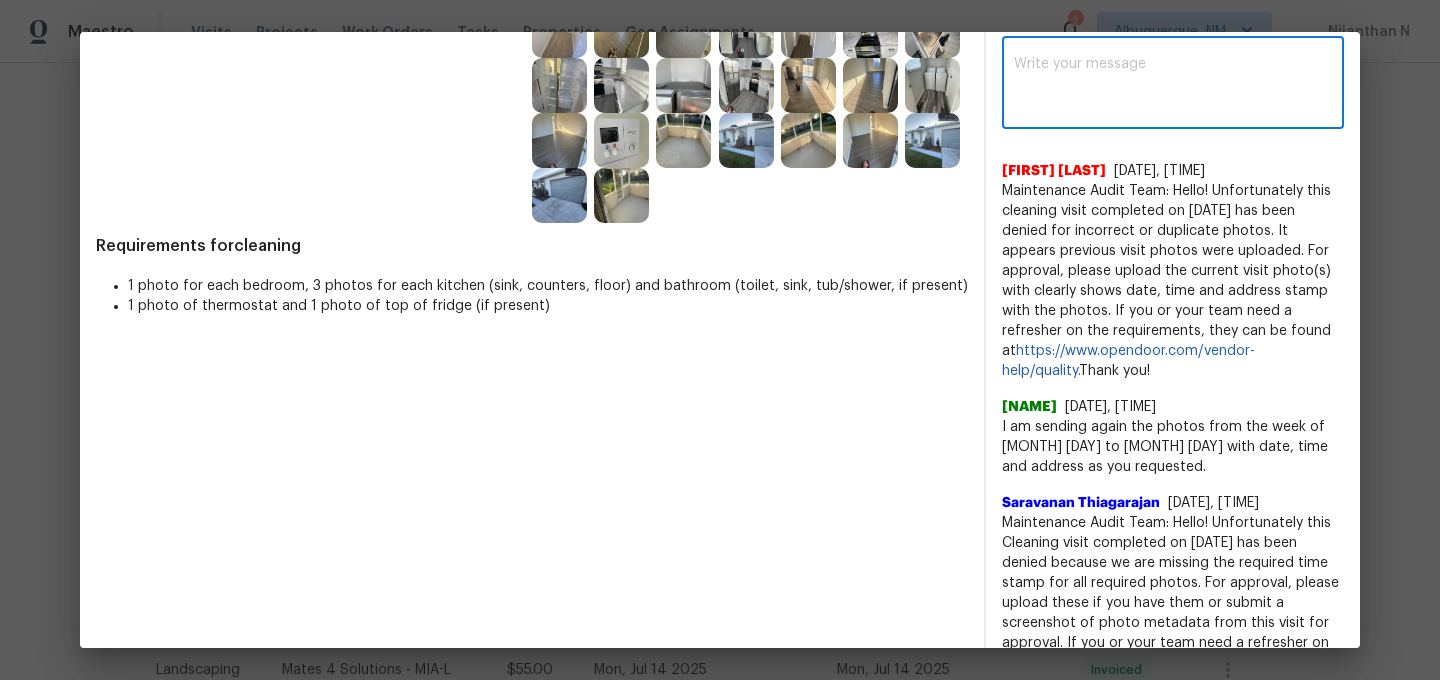 paste on "Maintenance Audit Team: Hello!" 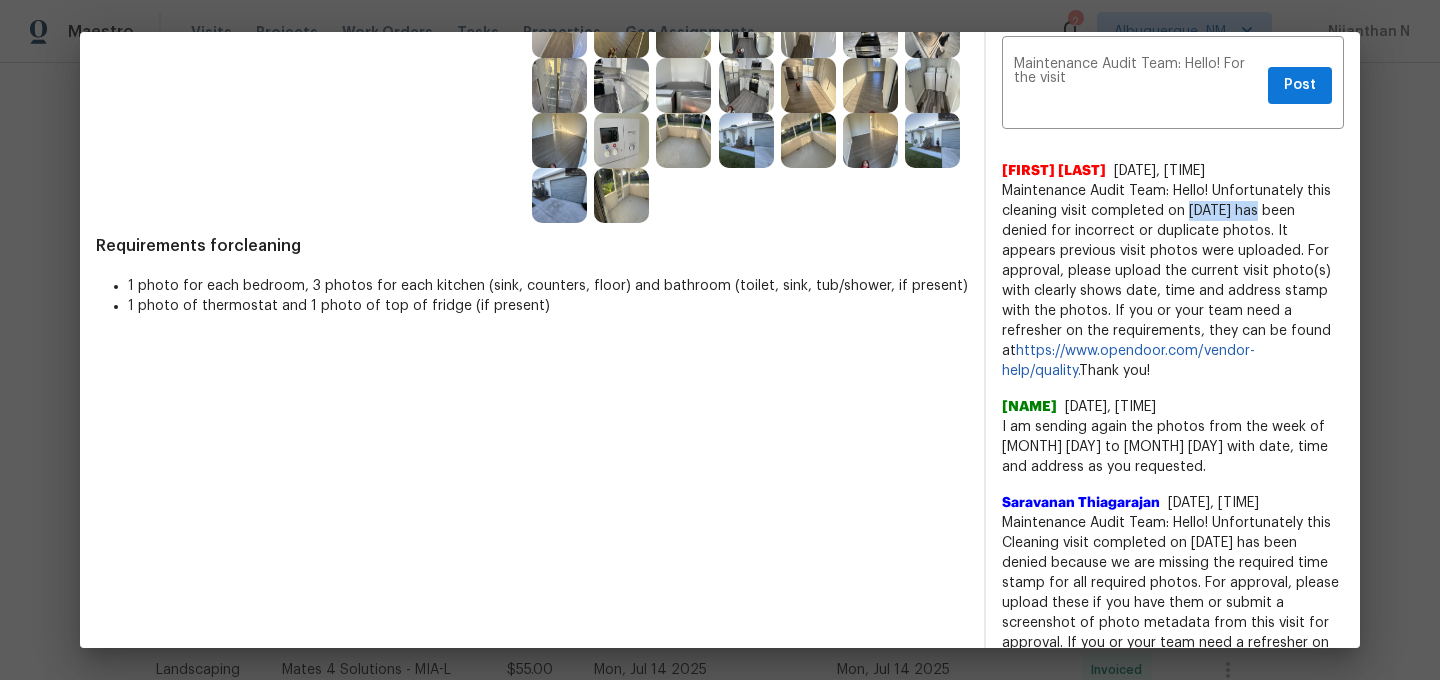 drag, startPoint x: 1189, startPoint y: 229, endPoint x: 1265, endPoint y: 234, distance: 76.1643 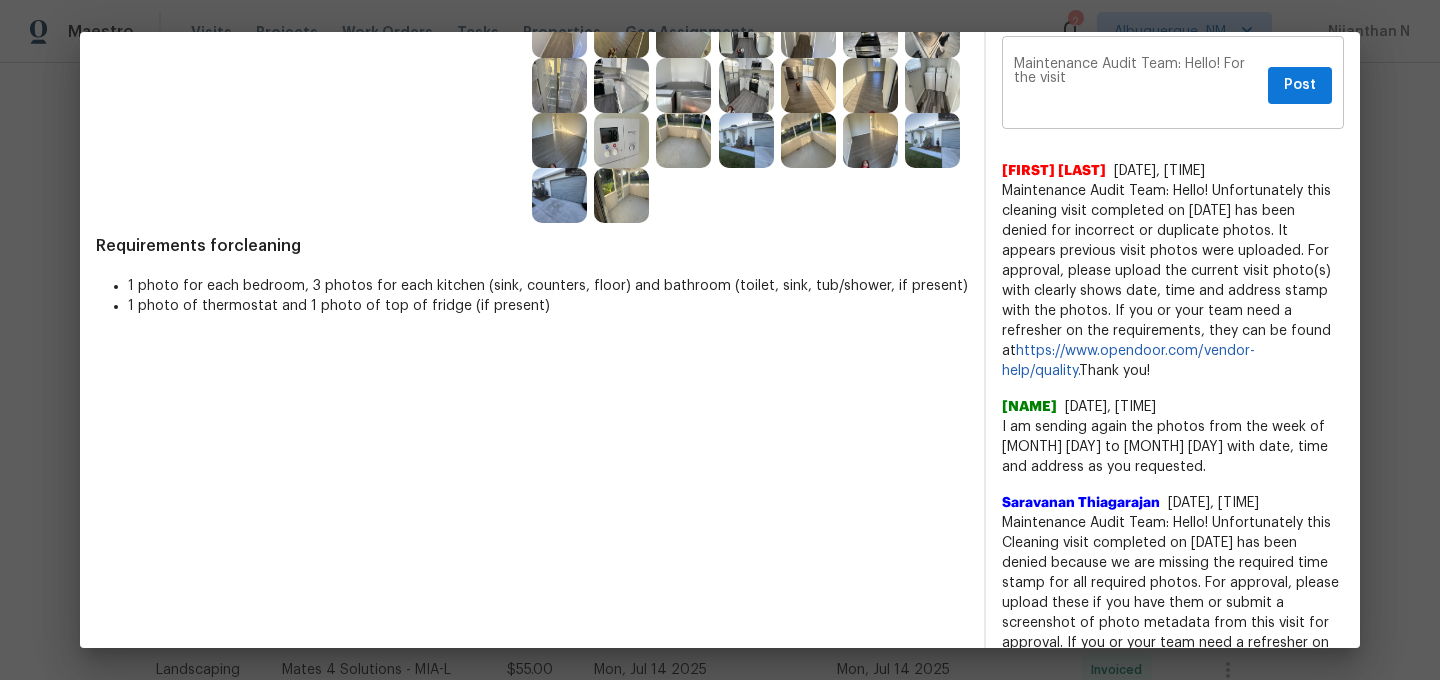 click on "Maintenance Audit Team: Hello! For the visit" at bounding box center [1137, 85] 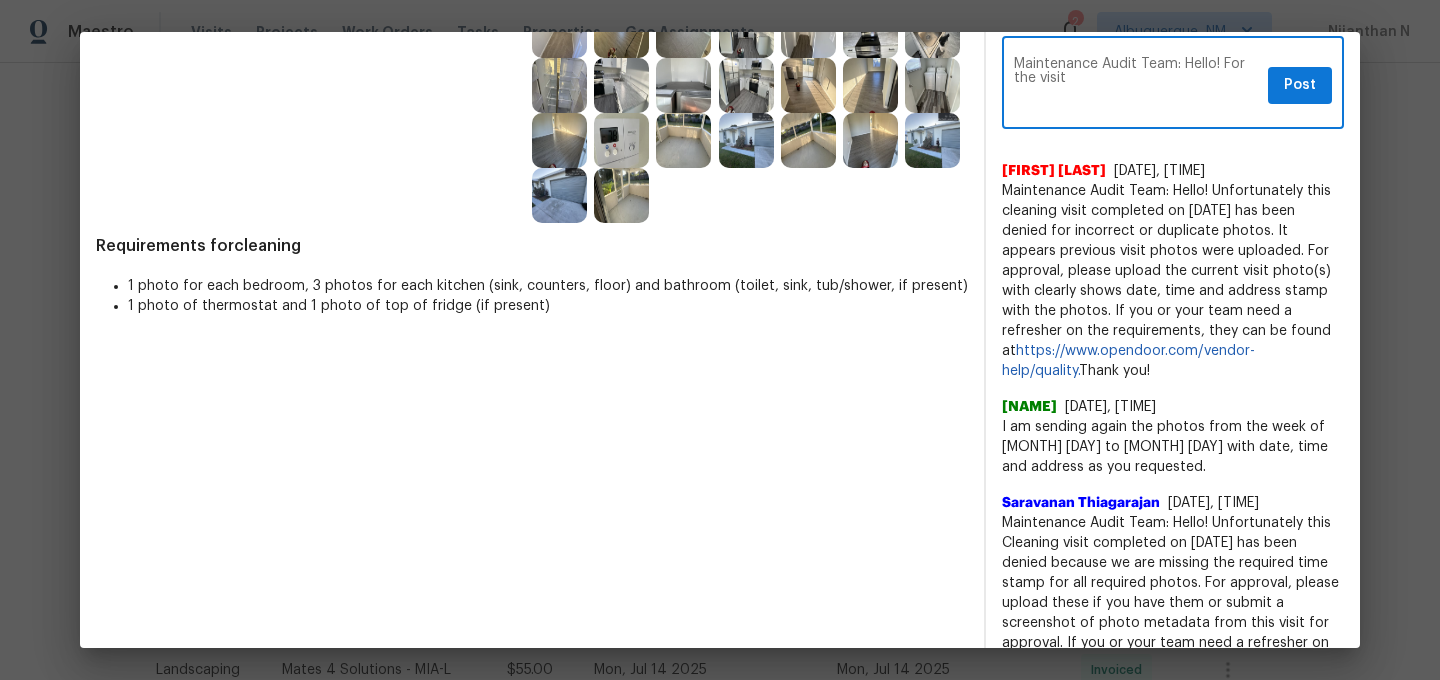 paste on "08/06/2025" 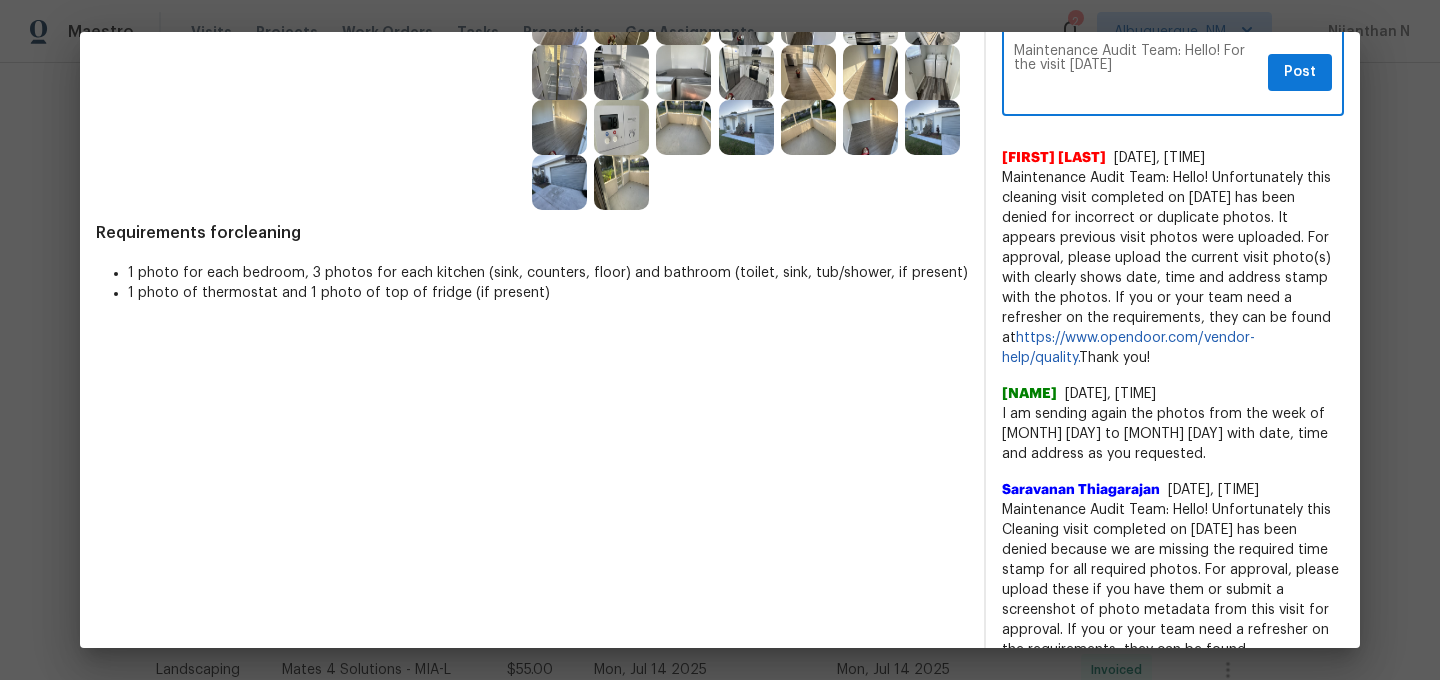 scroll, scrollTop: 626, scrollLeft: 0, axis: vertical 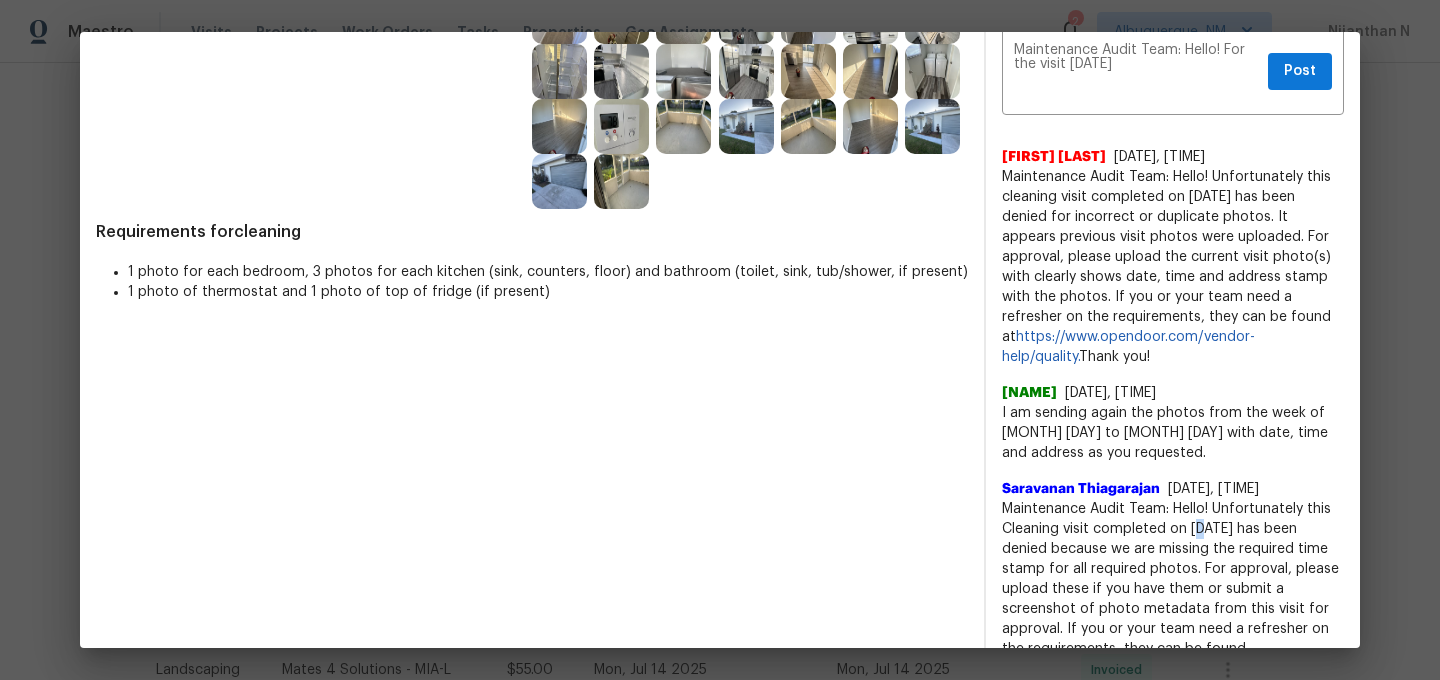 drag, startPoint x: 1194, startPoint y: 547, endPoint x: 1207, endPoint y: 547, distance: 13 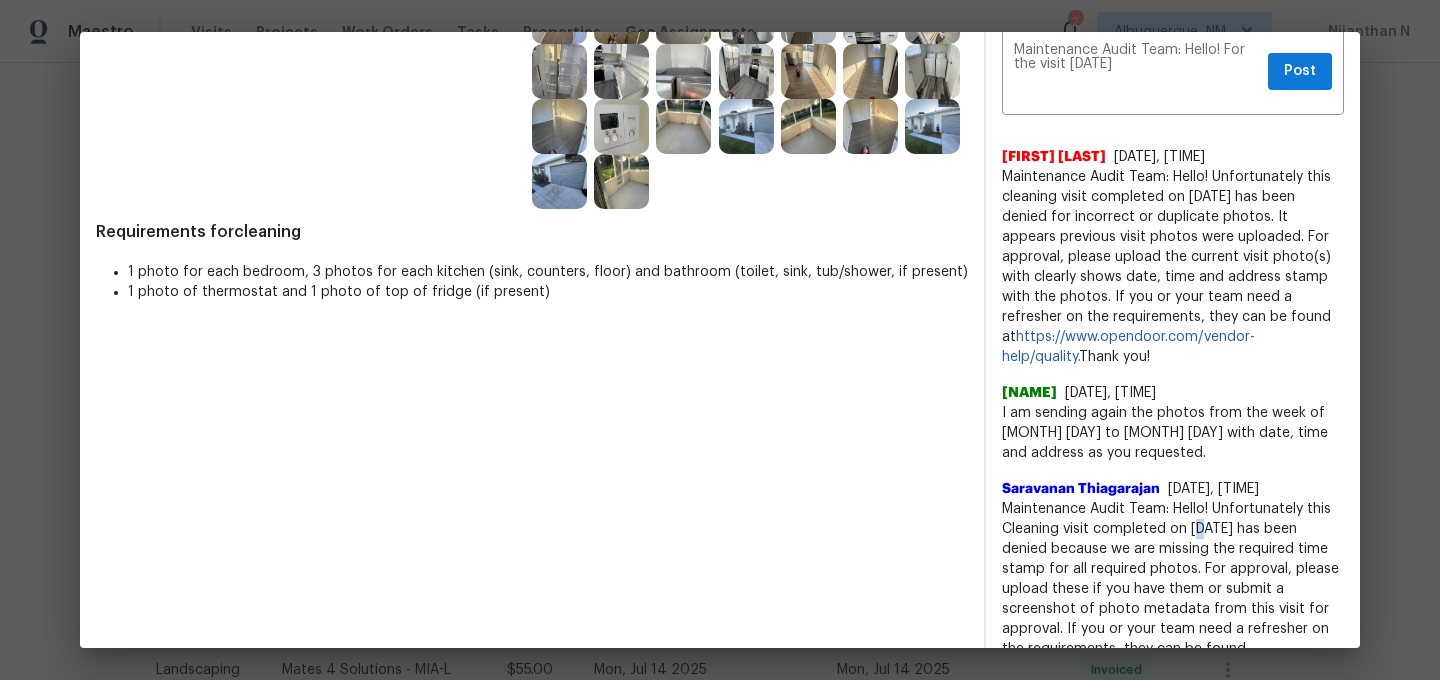 click on "Maintenance Audit Team: Hello! Unfortunately this Cleaning visit completed on 07/30/2025 has been denied because we are missing the required time stamp for all required photos. For approval, please upload these if you have them or submit a screenshot of photo metadata from this visit for approval. If you or your team need a refresher on the requirements, they can be found at  https://www.opendoor.com/vendor-help/quality.  Thank you!" at bounding box center [1173, 599] 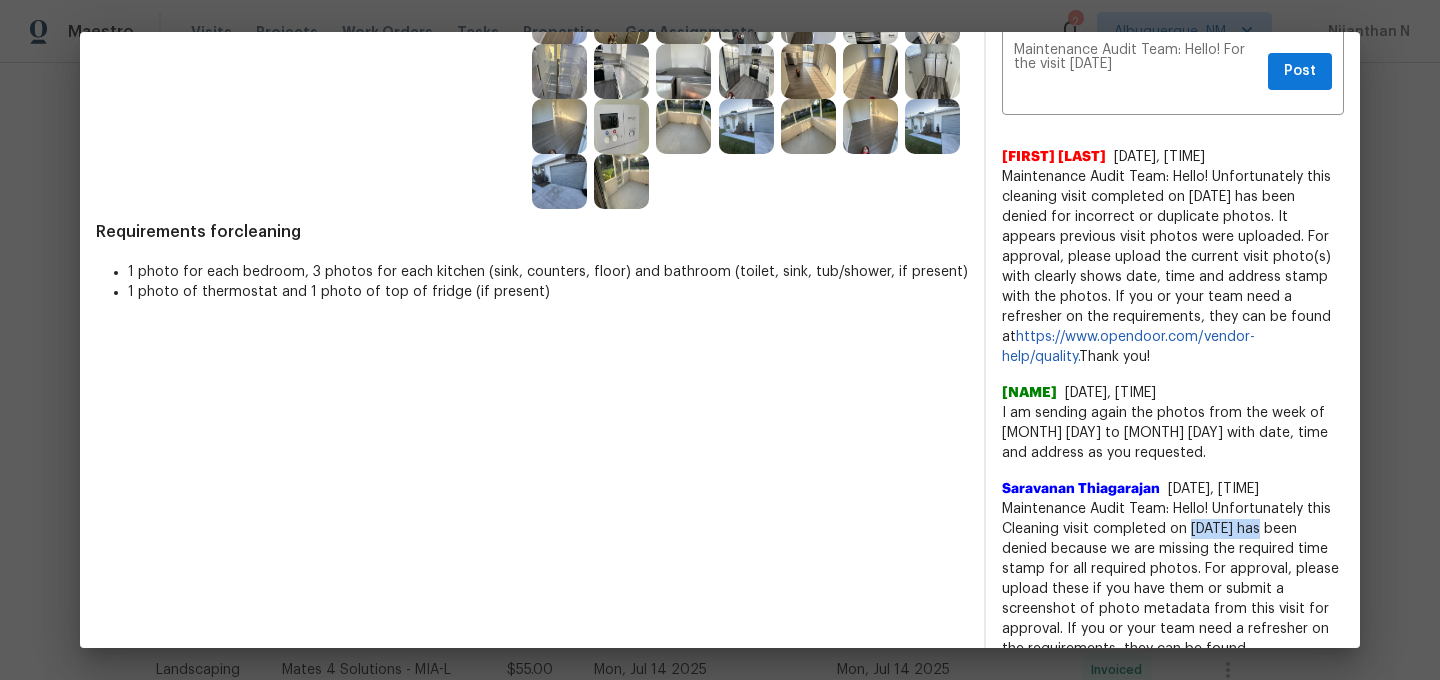 drag, startPoint x: 1198, startPoint y: 548, endPoint x: 1238, endPoint y: 549, distance: 40.012497 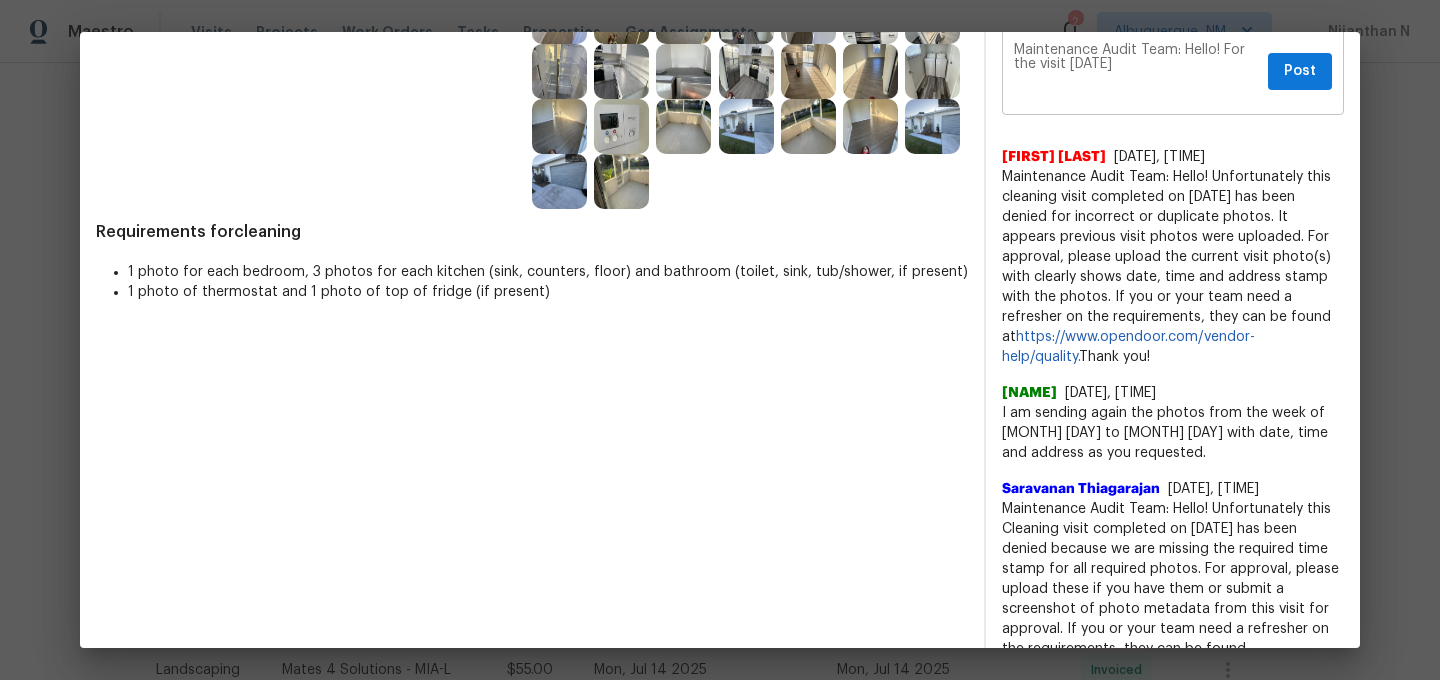 click on "Maintenance Audit Team: Hello! For the visit 08/06/2025" at bounding box center (1137, 71) 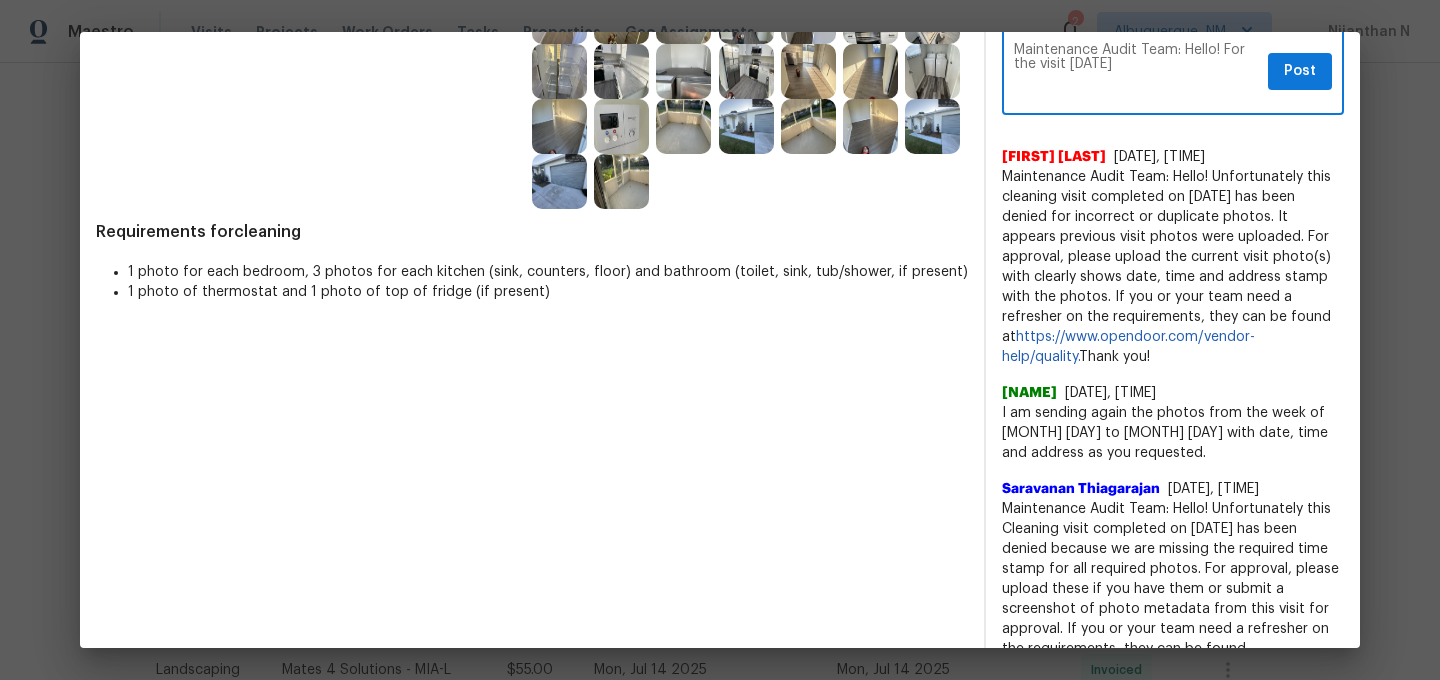 drag, startPoint x: 1078, startPoint y: 83, endPoint x: 1119, endPoint y: 85, distance: 41.04875 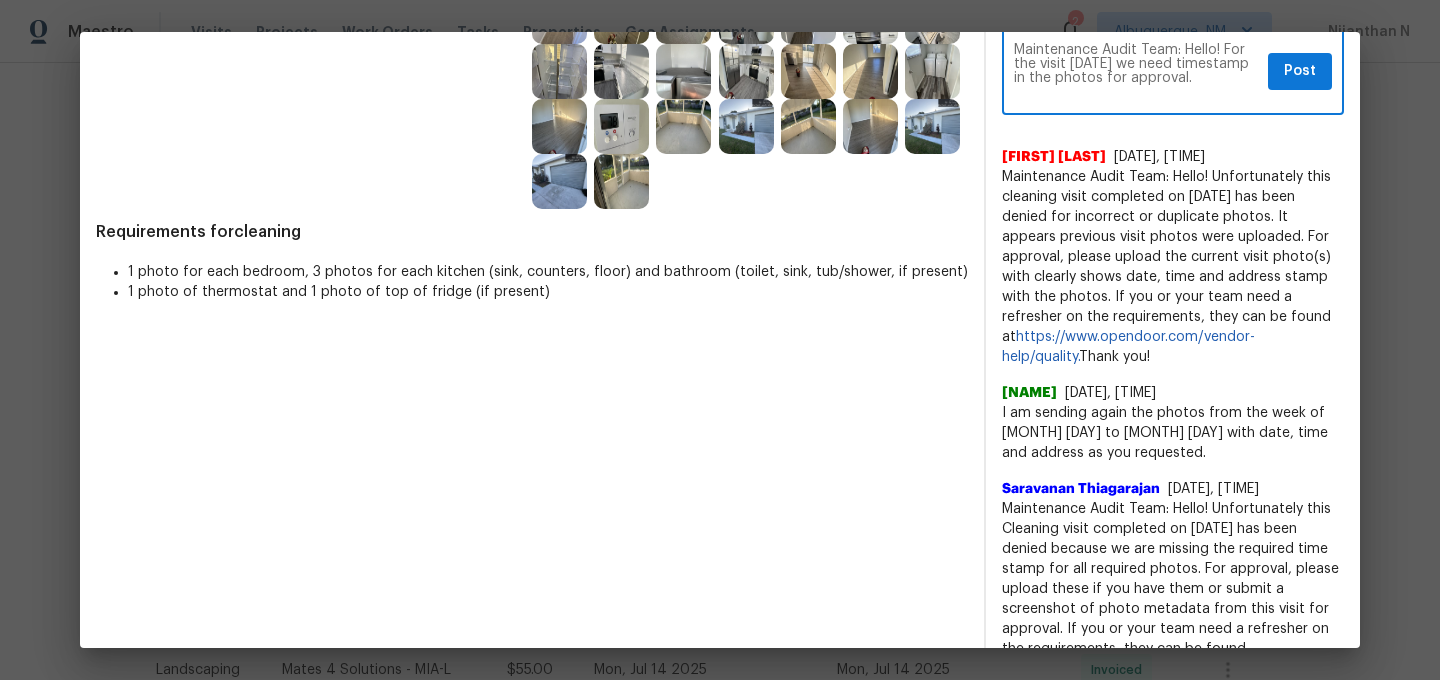 paste on "As per our updated SWO the photos must be uploaded within 48 hours of the original visit date. If the required photos were not taken on the day of the visit, the denial will remain in place. If you or your team need a refresher on the quality standards and requirements, please refer to the updated Standards of Work that have been distributed via email." 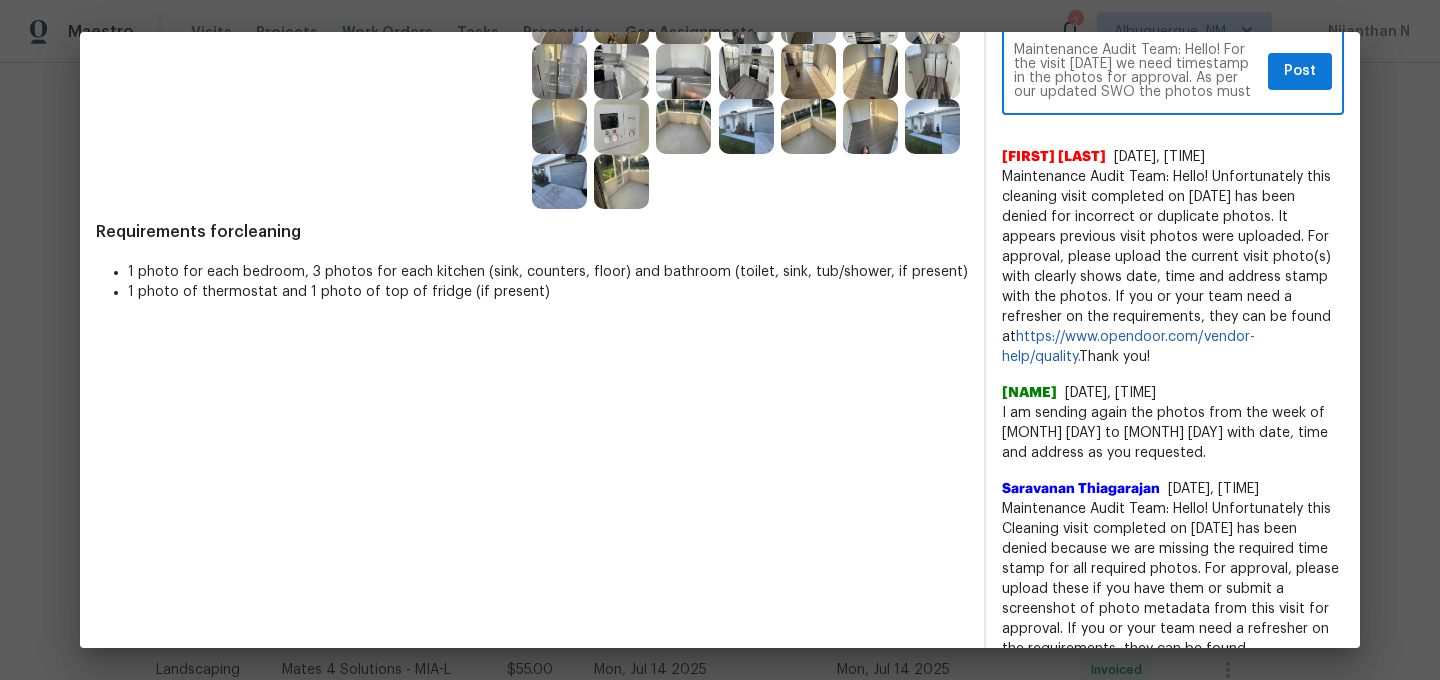 scroll, scrollTop: 126, scrollLeft: 0, axis: vertical 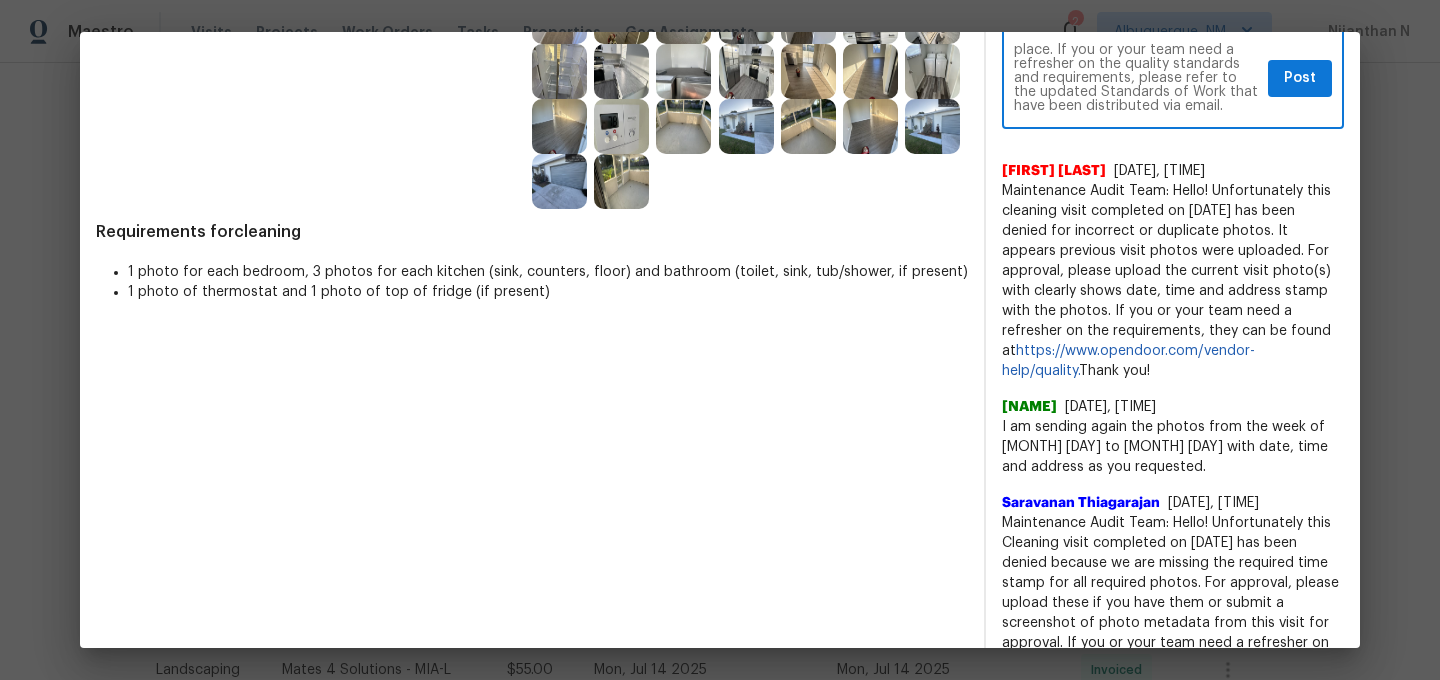 type on "Maintenance Audit Team: Hello! For the visit 07/30/2025 we need timestamp in the photos for approval. As per our updated SWO the photos must be uploaded within 48 hours of the original visit date. If the required photos were not taken on the day of the visit, the denial will remain in place. If you or your team need a refresher on the quality standards and requirements, please refer to the updated Standards of Work that have been distributed via email." 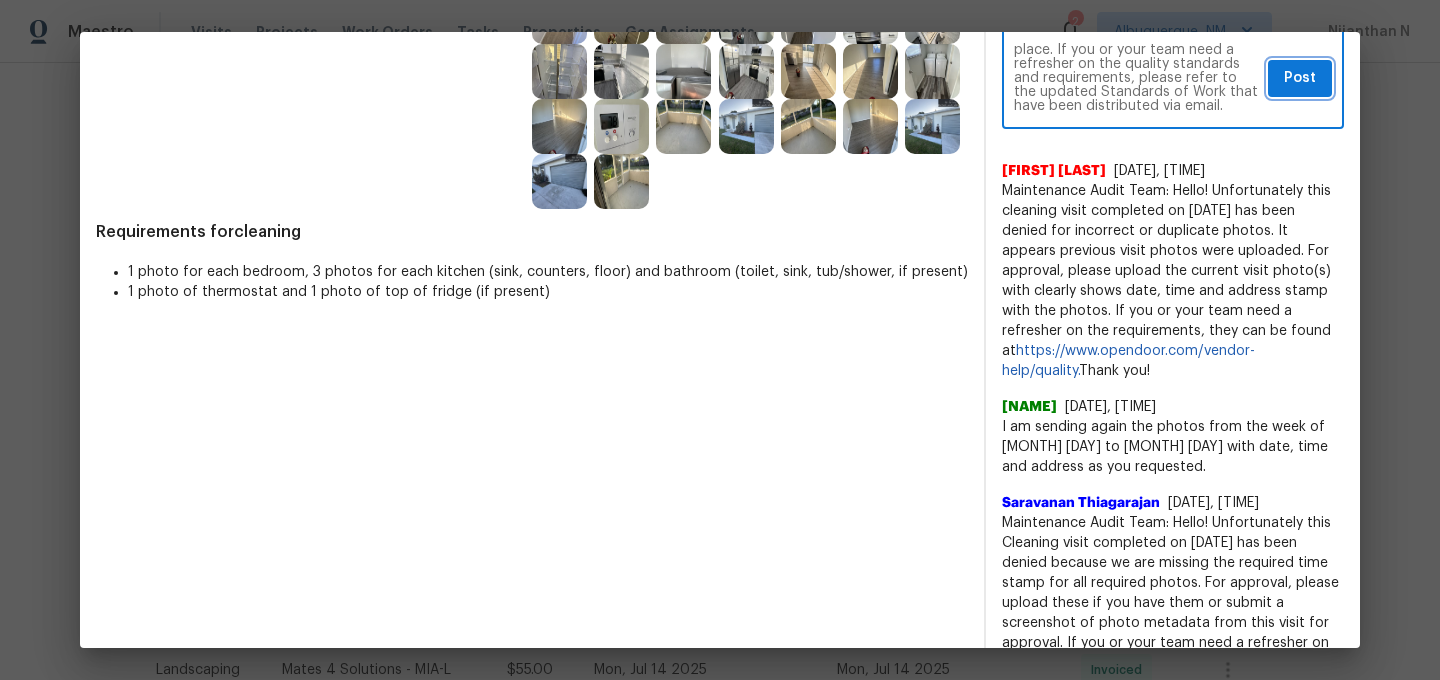 click on "Post" at bounding box center (1300, 78) 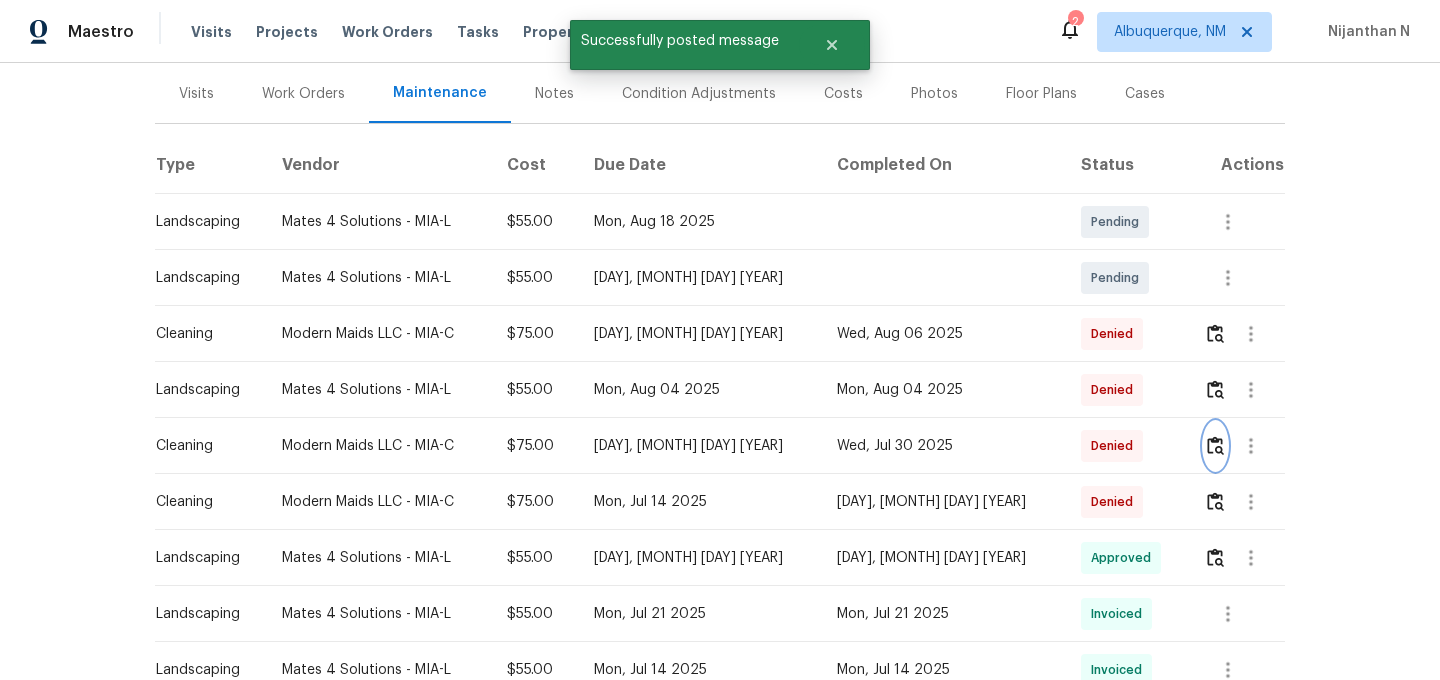 scroll, scrollTop: 0, scrollLeft: 0, axis: both 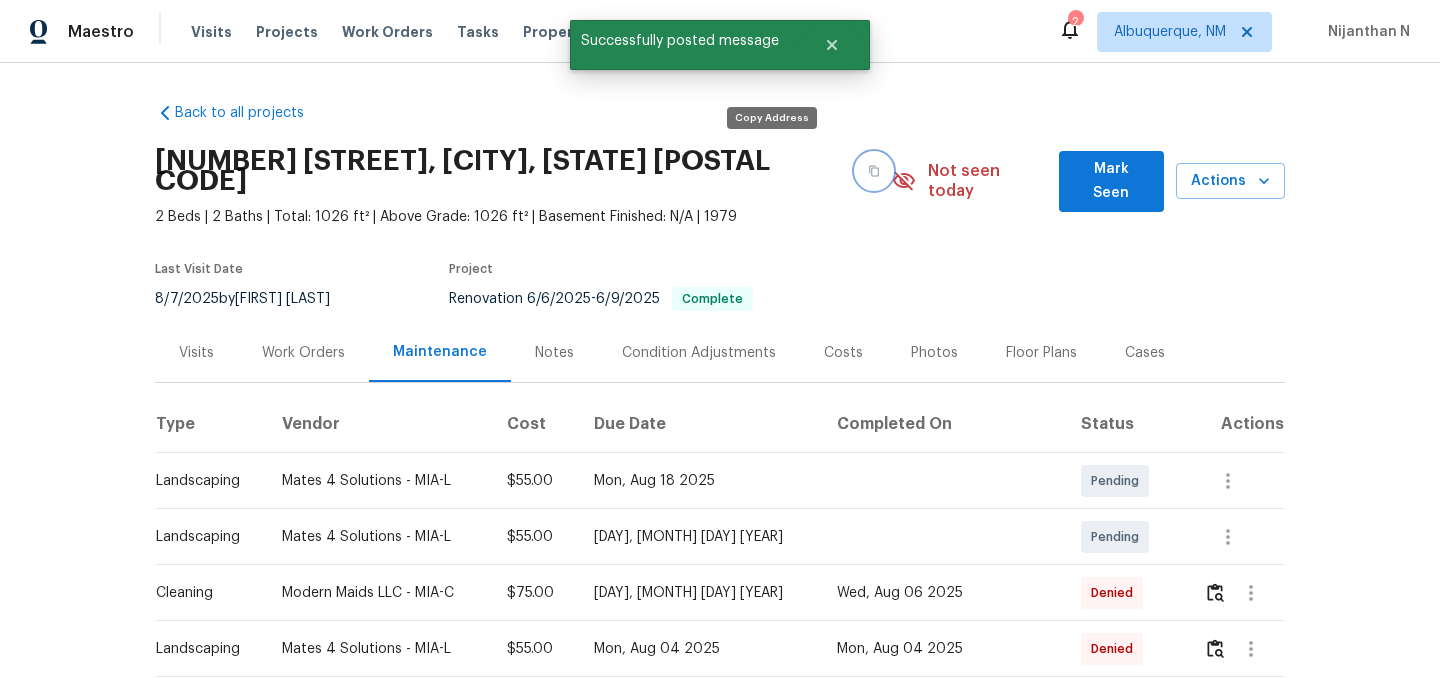 click 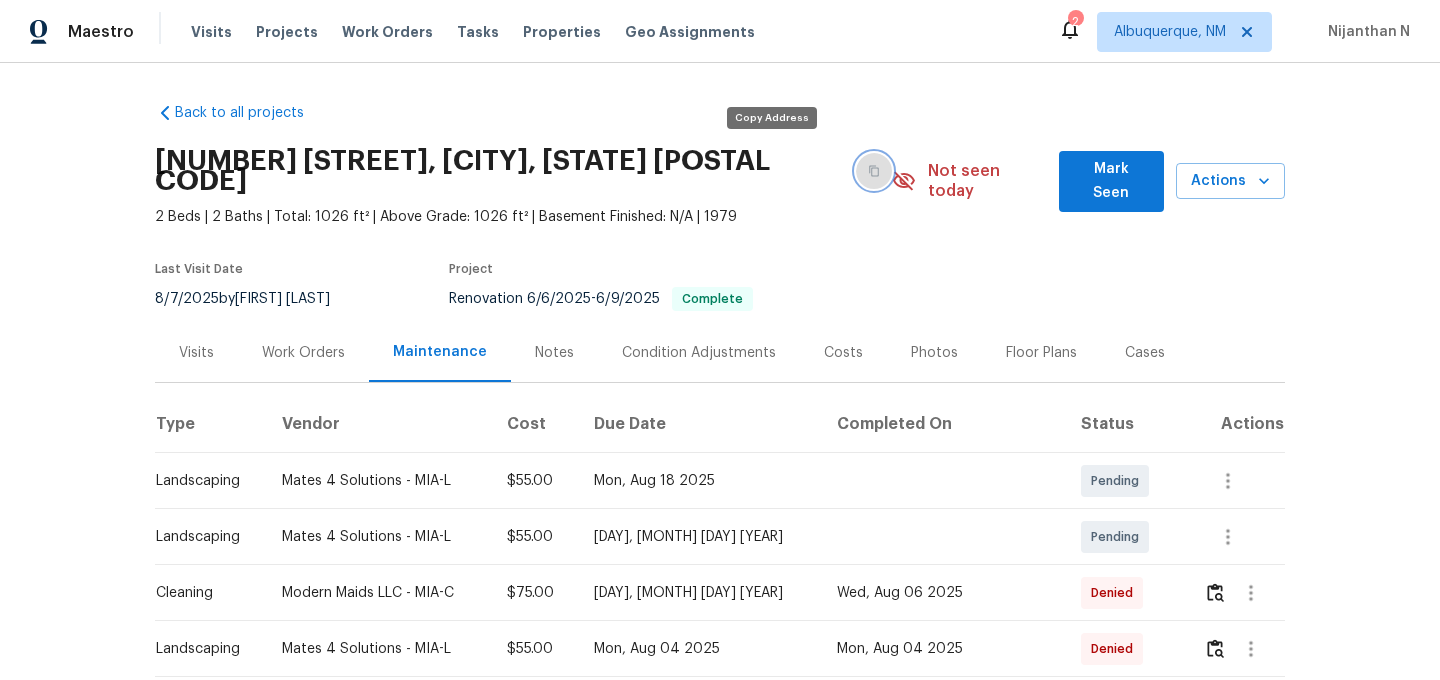 click 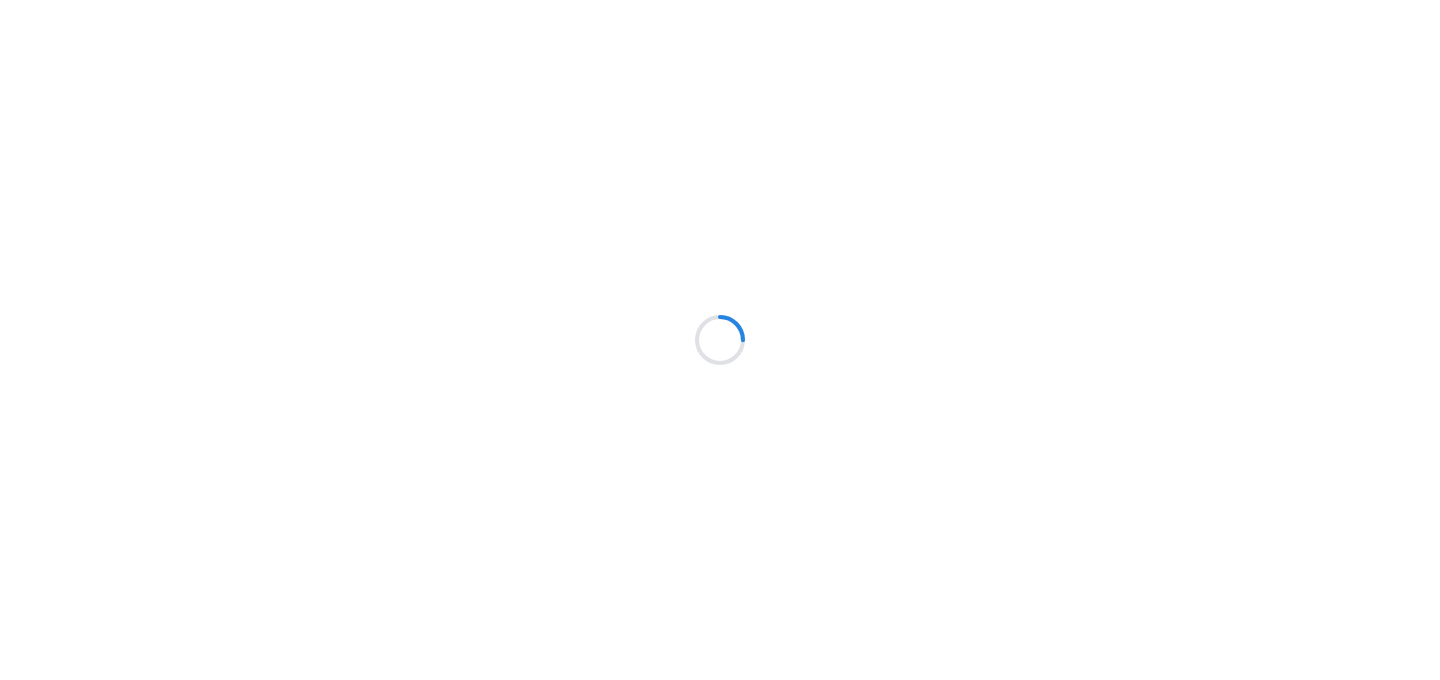 scroll, scrollTop: 0, scrollLeft: 0, axis: both 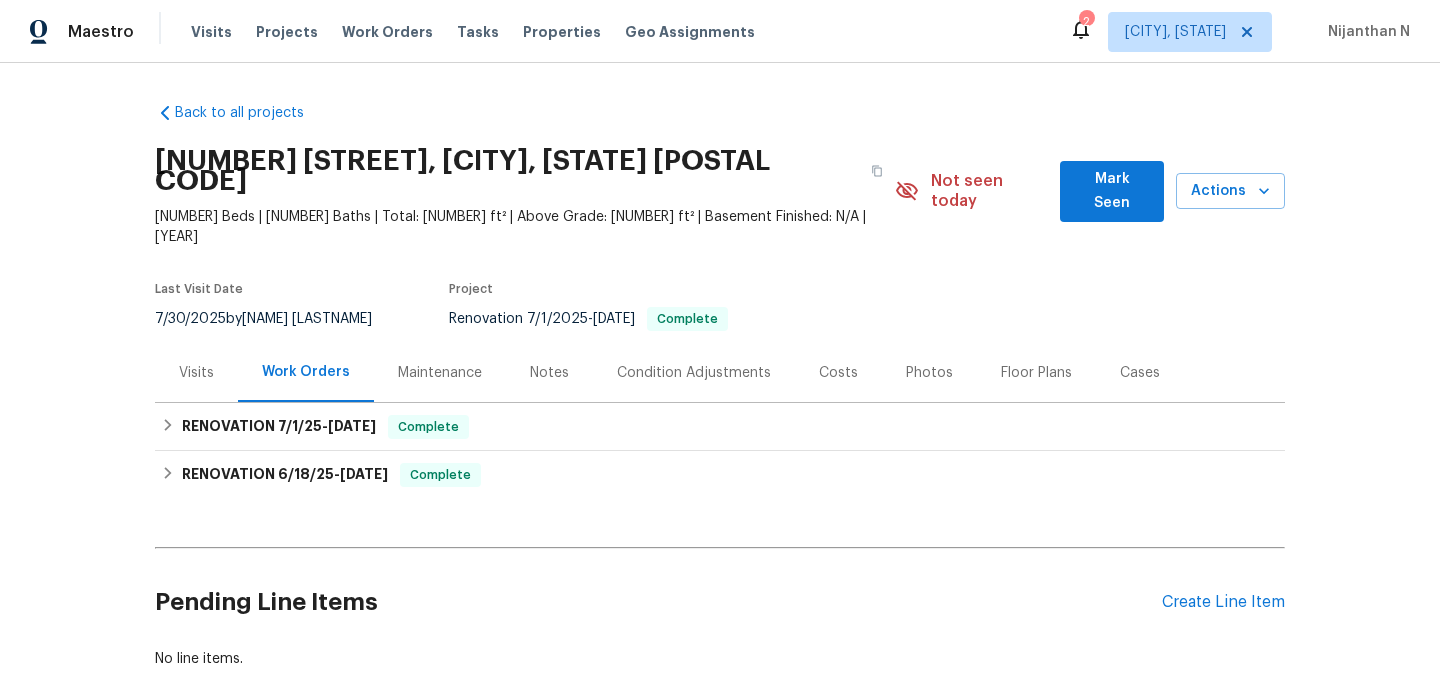 click on "Maintenance" at bounding box center [440, 373] 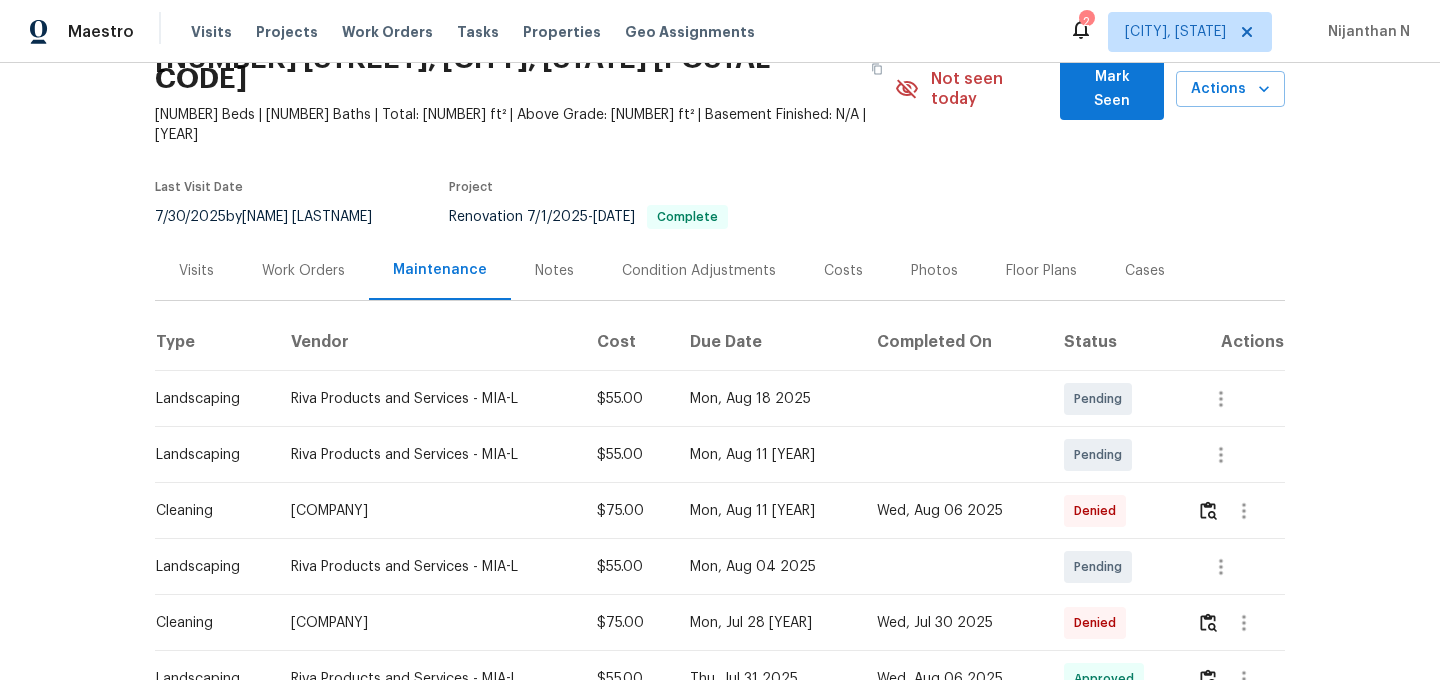 scroll, scrollTop: 273, scrollLeft: 0, axis: vertical 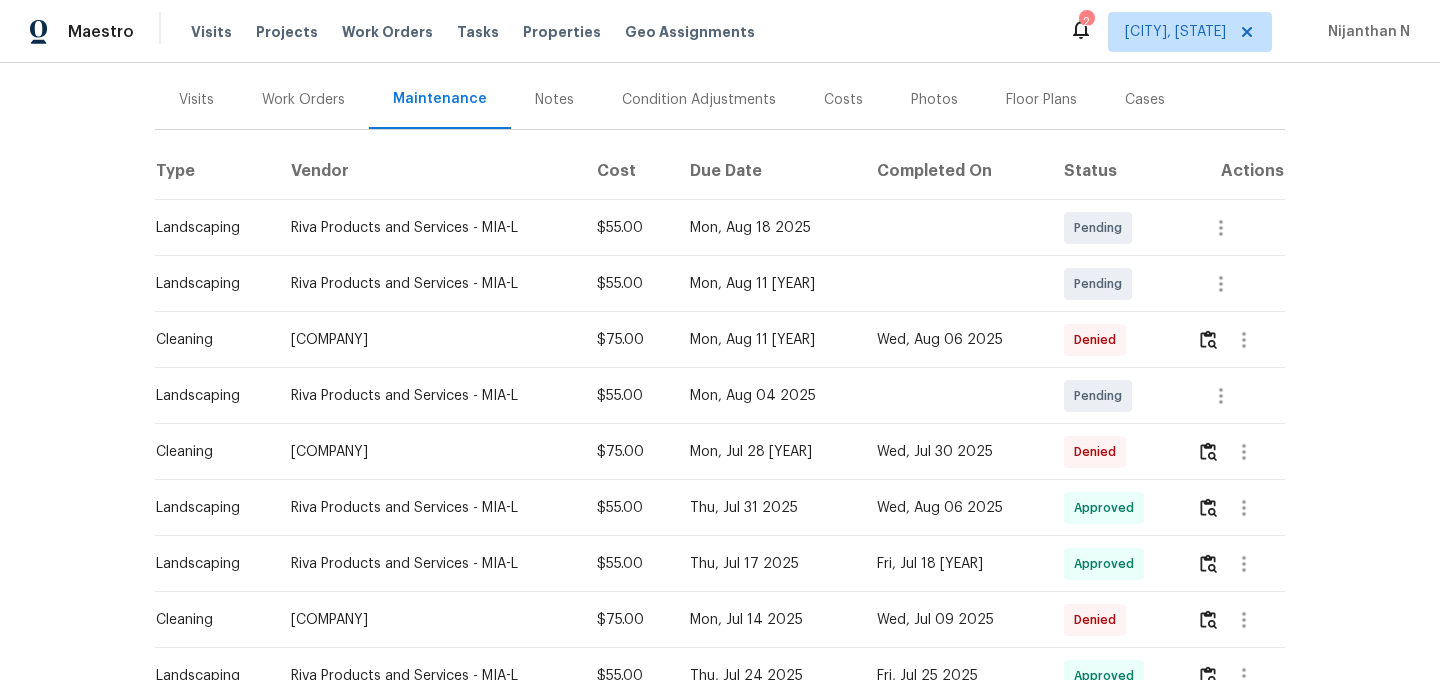 click at bounding box center [1240, 452] 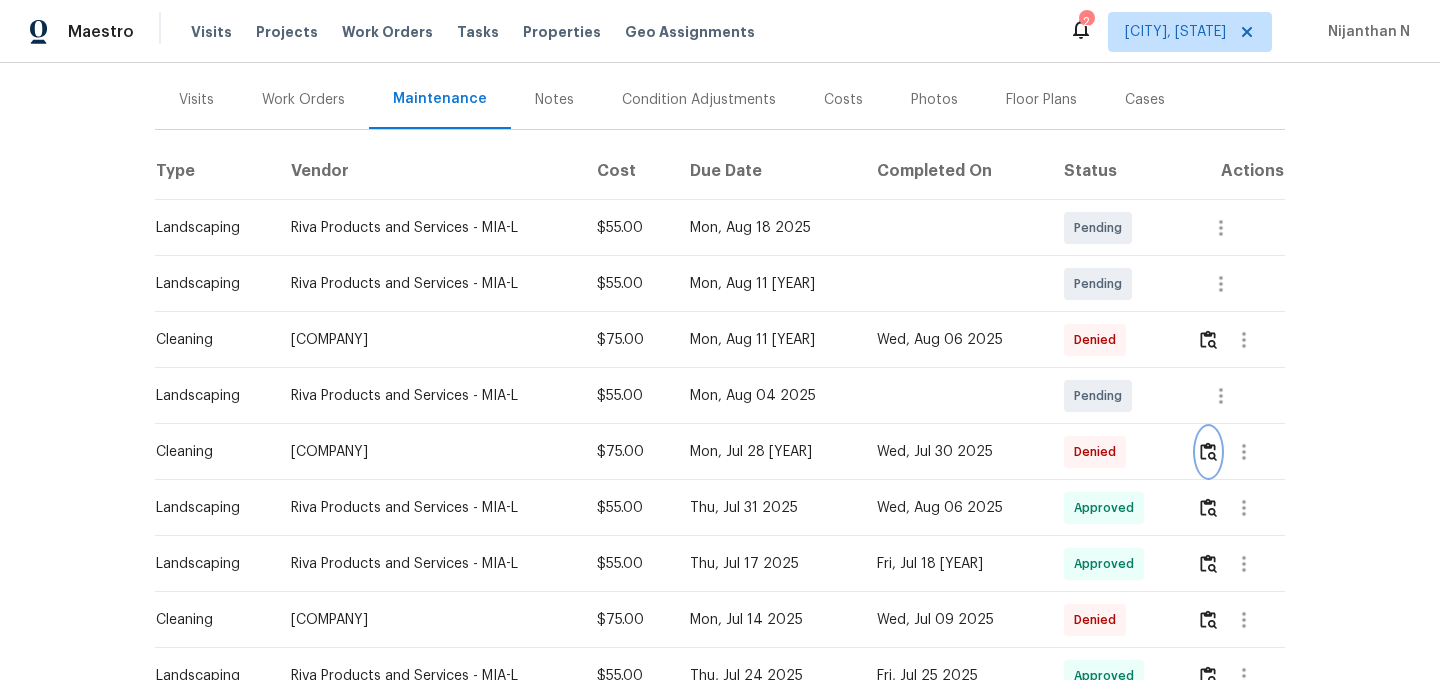 click at bounding box center (1208, 451) 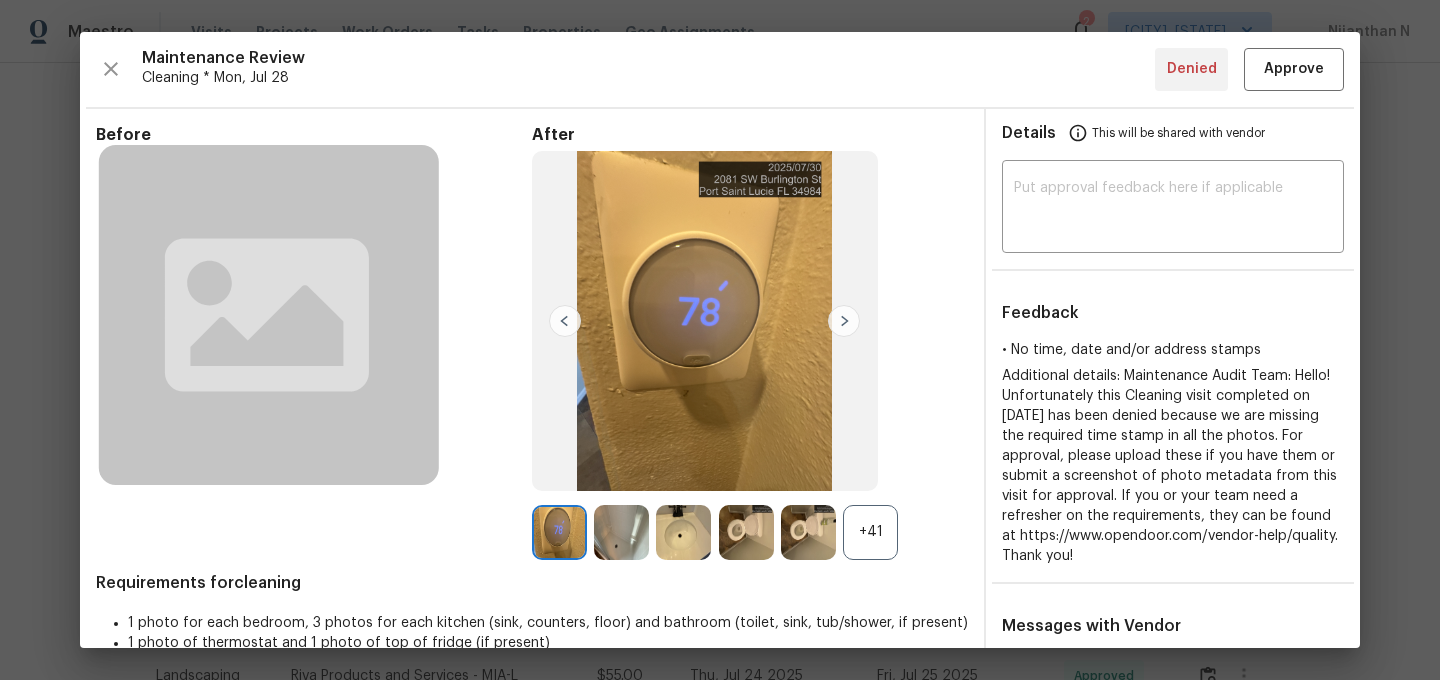 click on "+41" at bounding box center (870, 532) 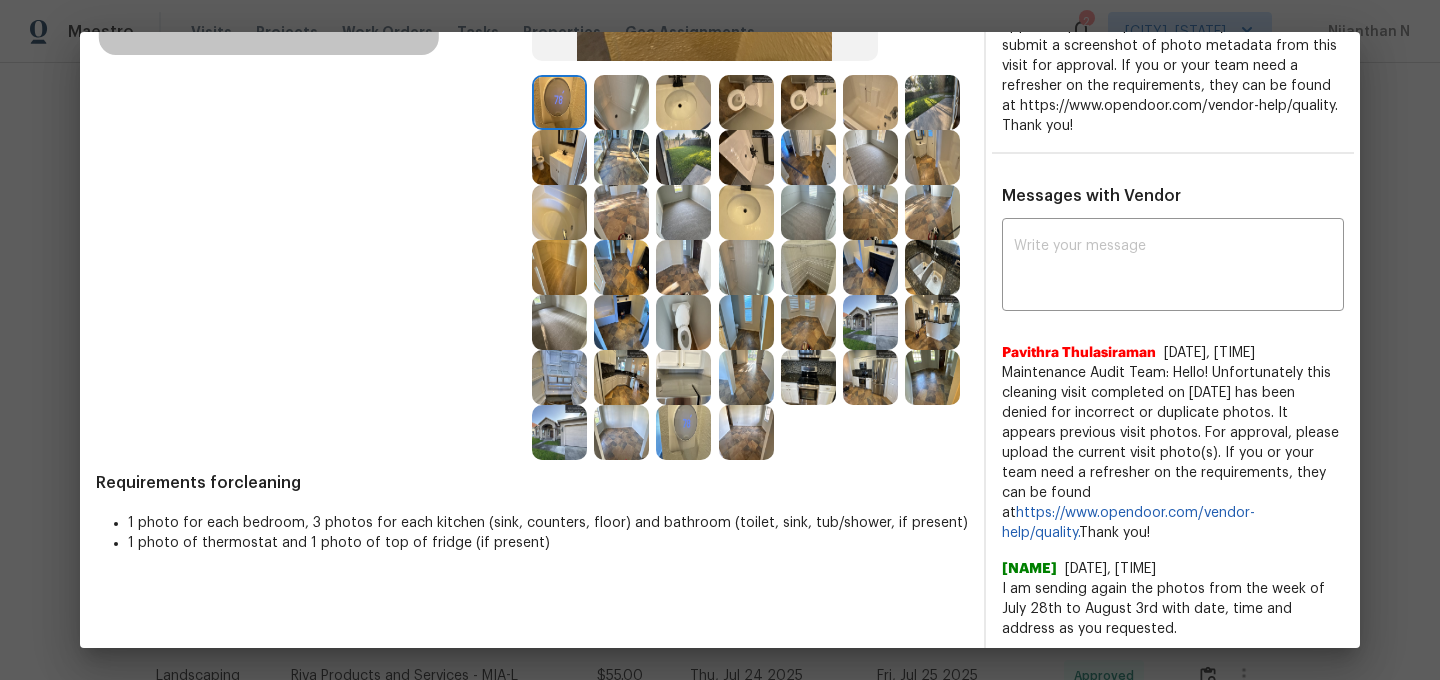 scroll, scrollTop: 416, scrollLeft: 0, axis: vertical 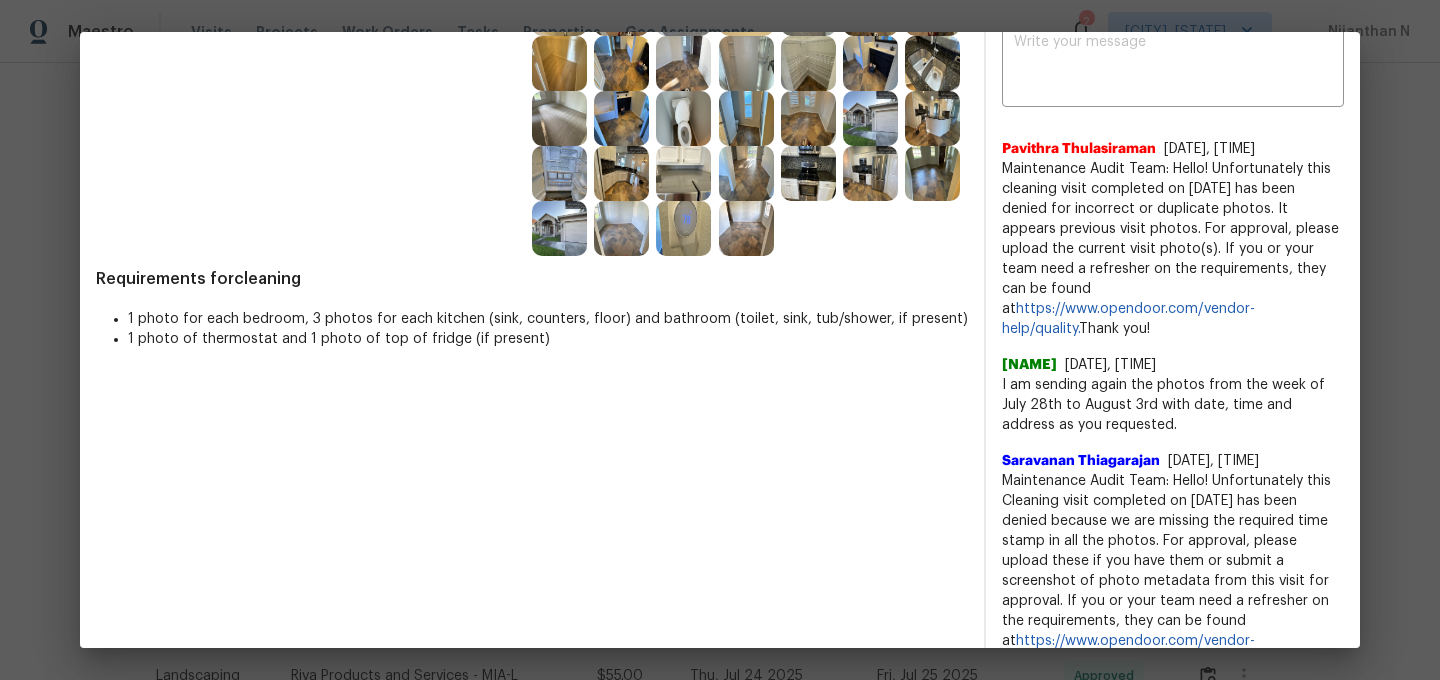 click on "Maintenance Audit Team: Hello! Unfortunately this Cleaning visit completed on [DATE] has been denied because we are missing the required time stamp in all the photos. For approval, please upload these if you have them or submit a screenshot of photo metadata from this visit for approval. If you or your team need a refresher on the requirements, they can be found at  https://www.opendoor.com/vendor-help/quality.  Thank you!" at bounding box center (1173, 571) 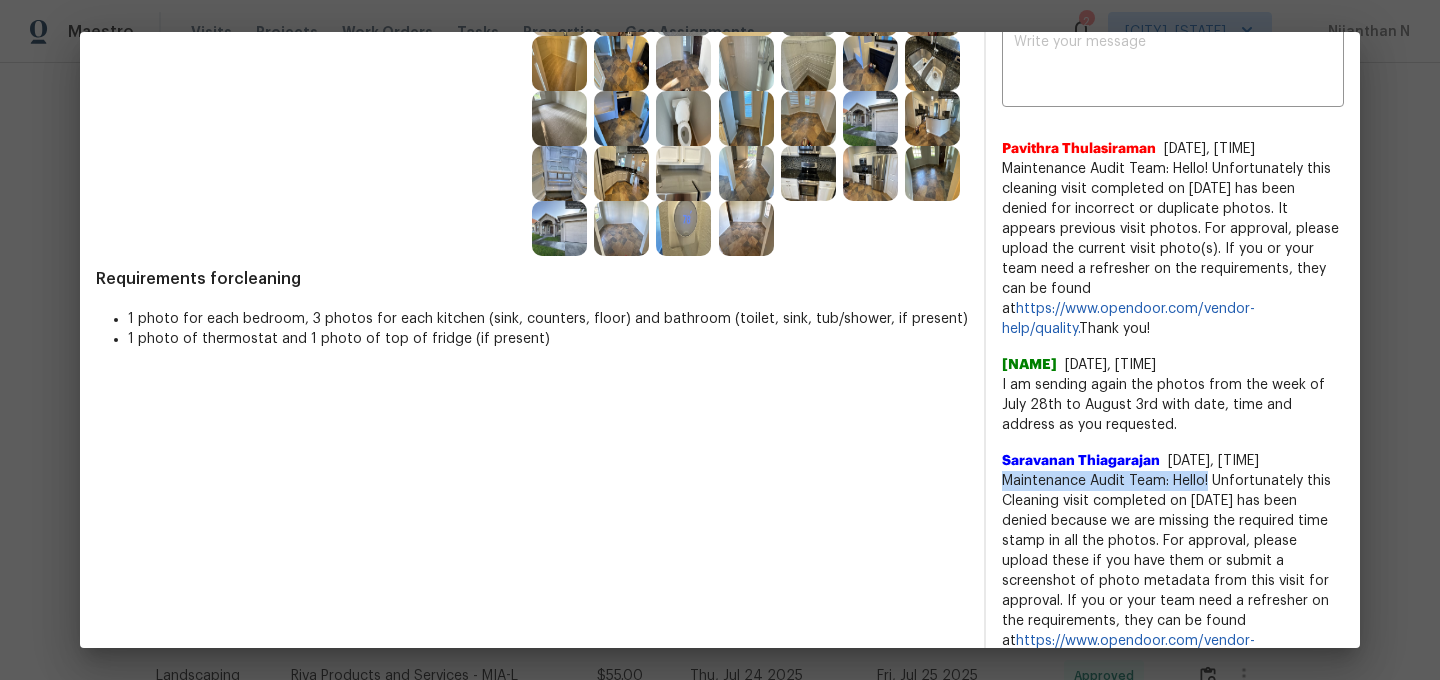 drag, startPoint x: 1063, startPoint y: 464, endPoint x: 1205, endPoint y: 462, distance: 142.01408 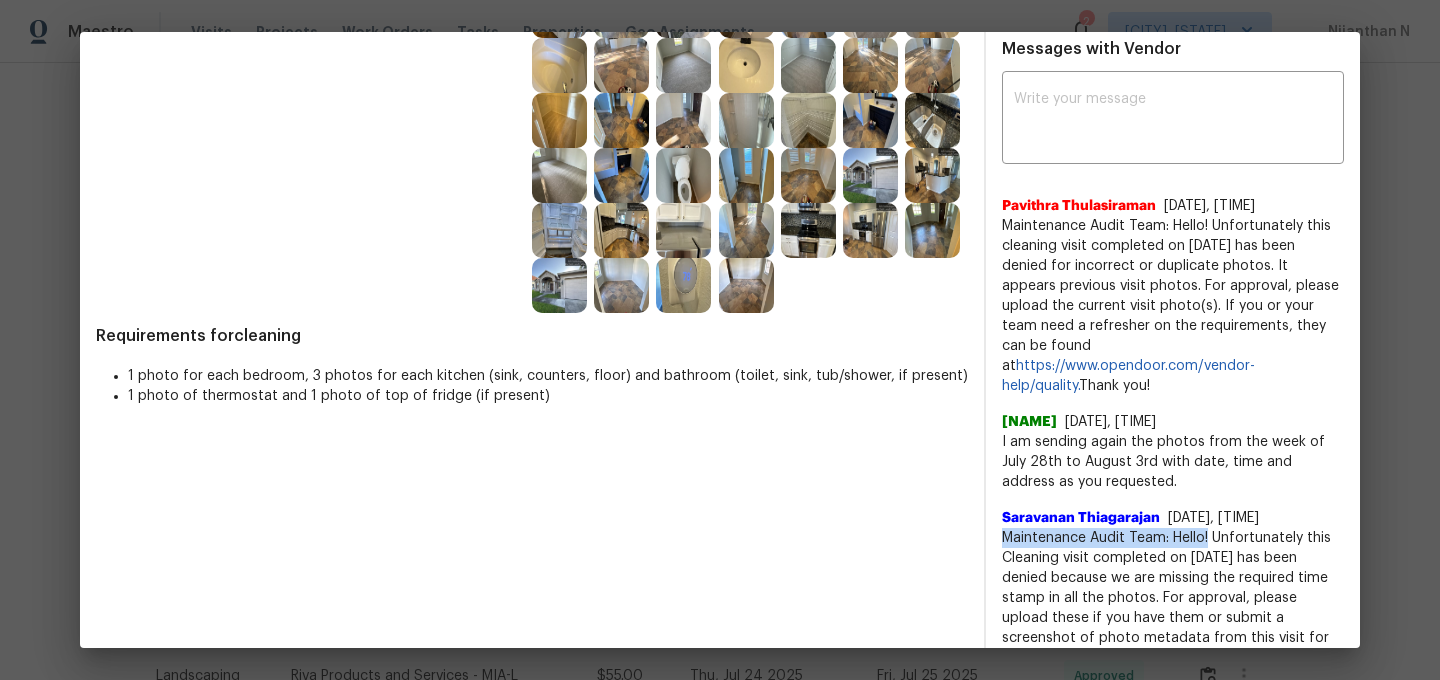 scroll, scrollTop: 574, scrollLeft: 0, axis: vertical 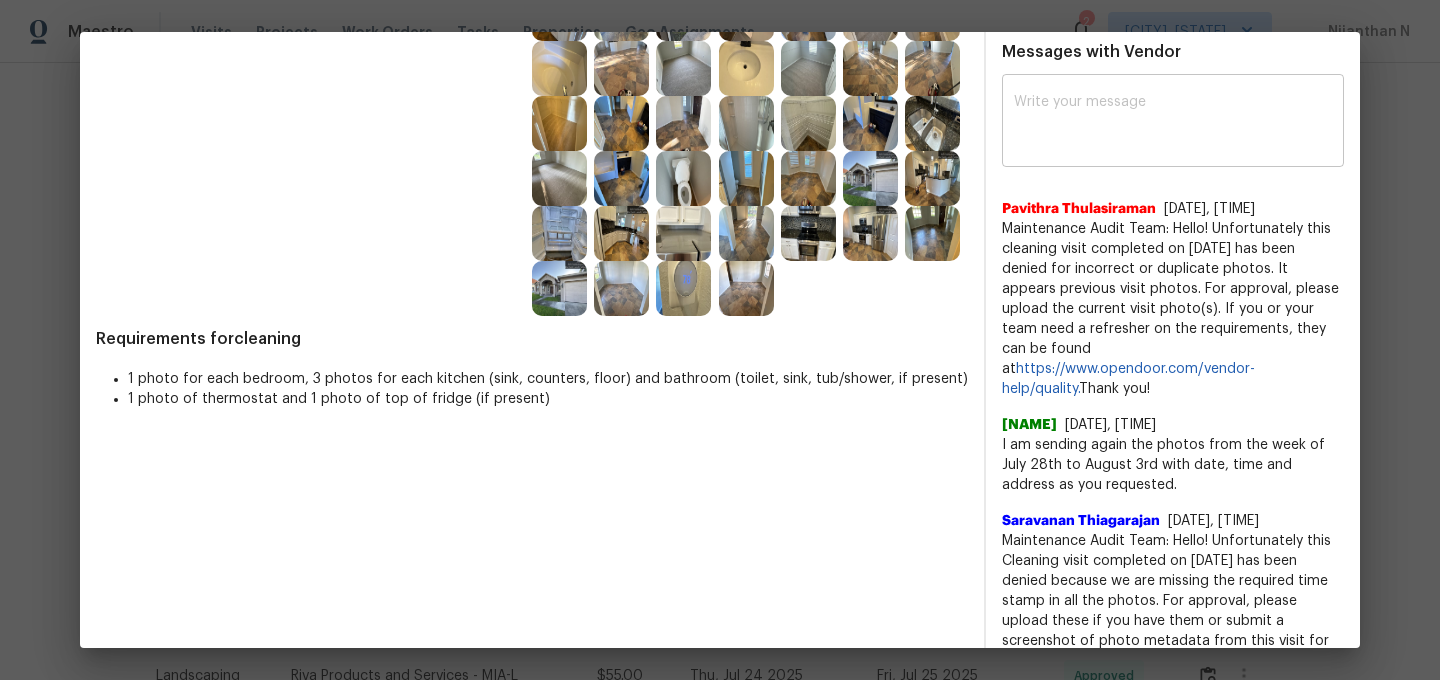 click on "x ​" at bounding box center [1173, 123] 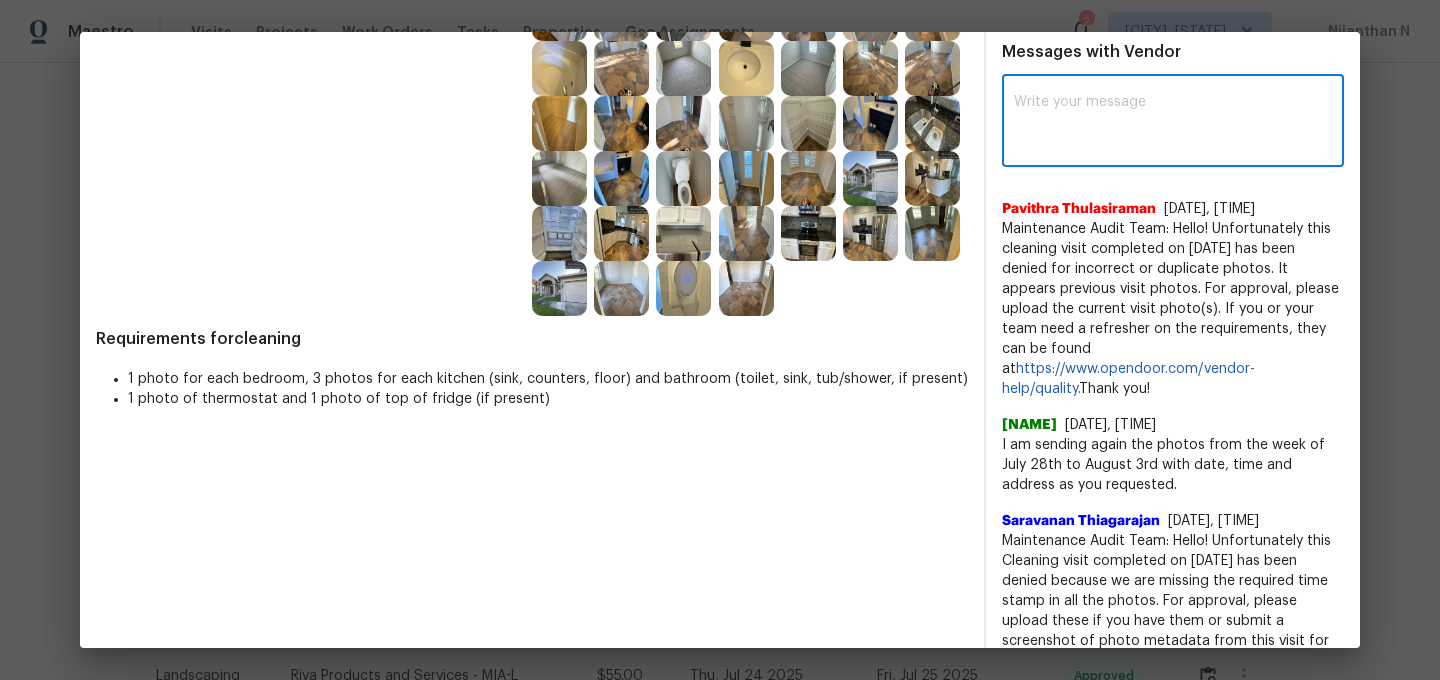 paste on "Maintenance Audit Team: Hello!" 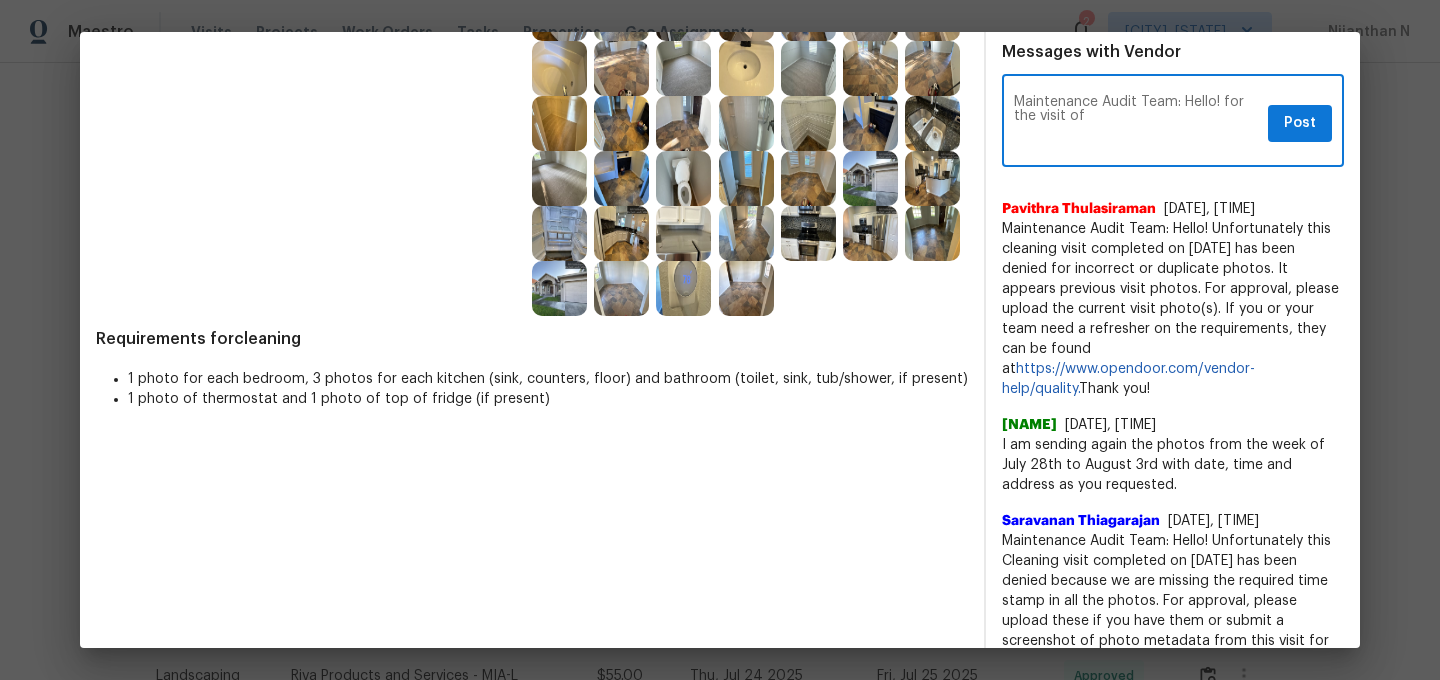 scroll, scrollTop: 631, scrollLeft: 0, axis: vertical 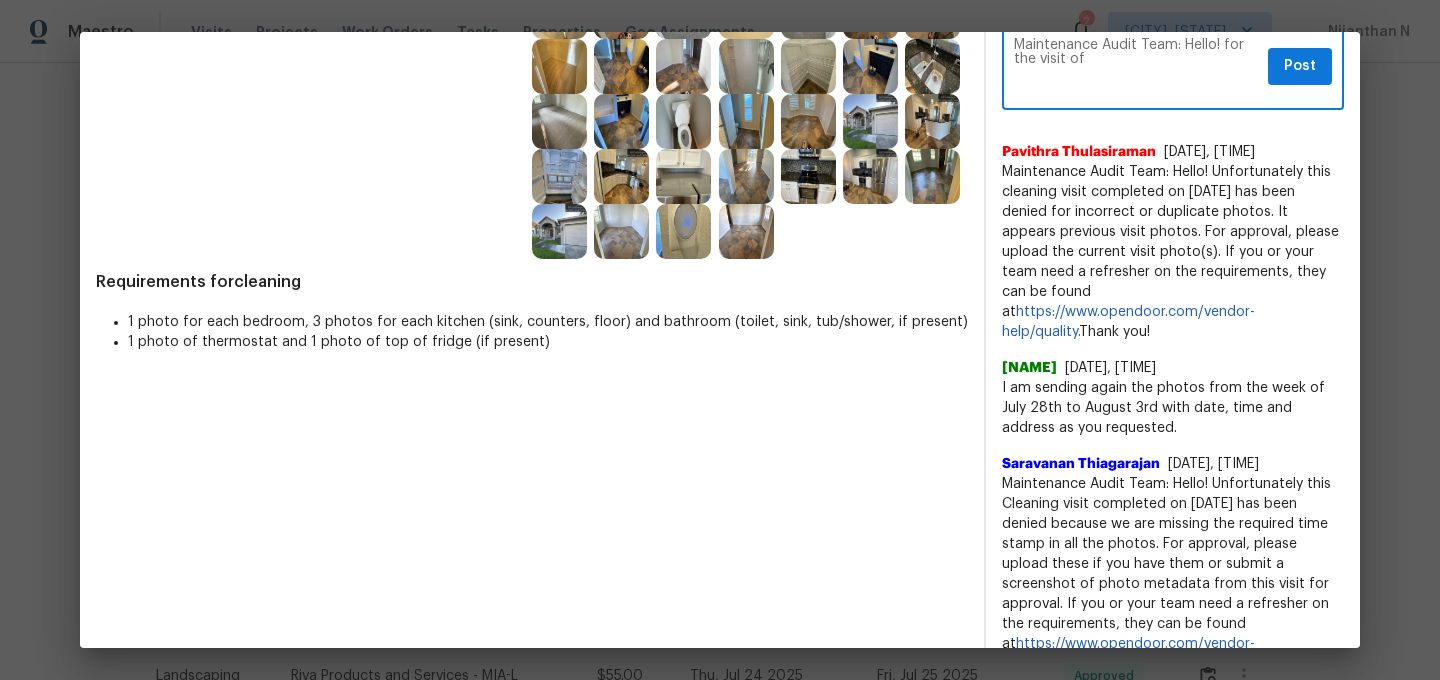 click on "Maintenance Audit Team: Hello! Unfortunately this Cleaning visit completed on [DATE] has been denied because we are missing the required time stamp in all the photos. For approval, please upload these if you have them or submit a screenshot of photo metadata from this visit for approval. If you or your team need a refresher on the requirements, they can be found at  https://www.opendoor.com/vendor-help/quality.  Thank you!" at bounding box center (1173, 574) 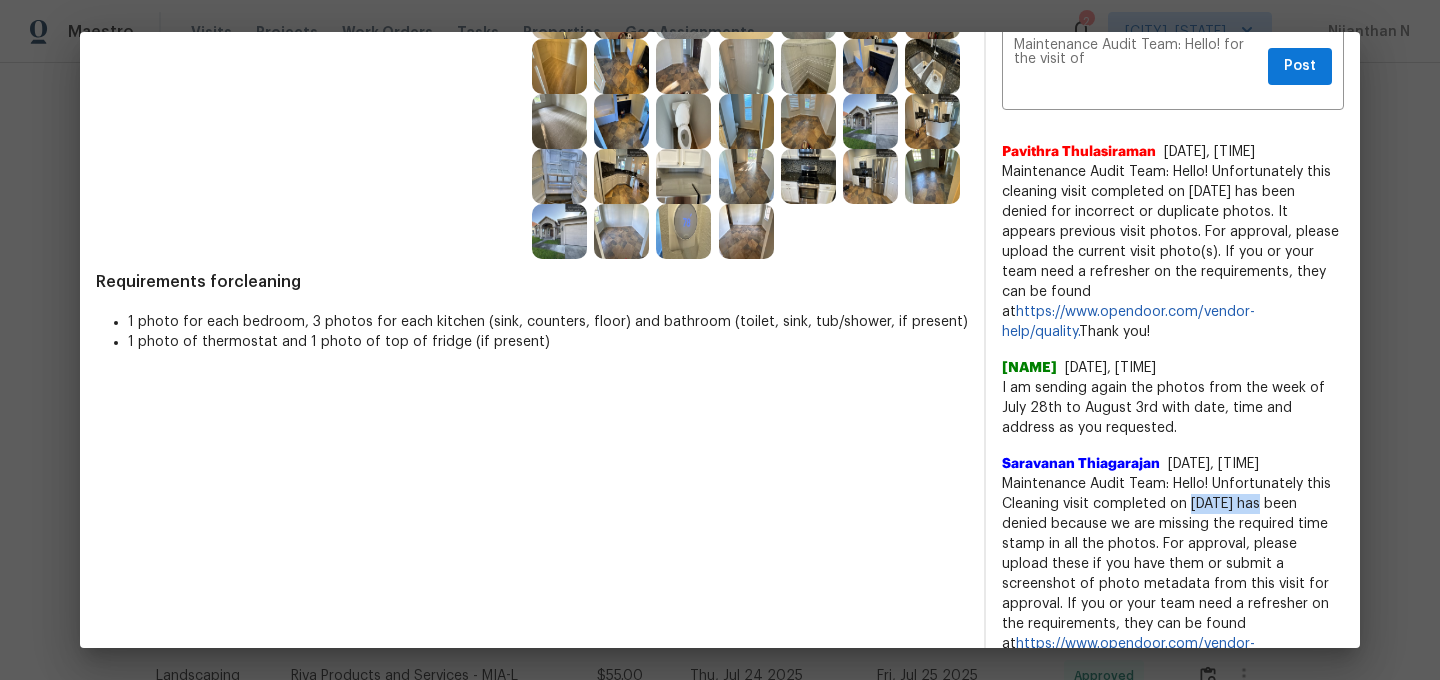 drag, startPoint x: 1198, startPoint y: 481, endPoint x: 1237, endPoint y: 481, distance: 39 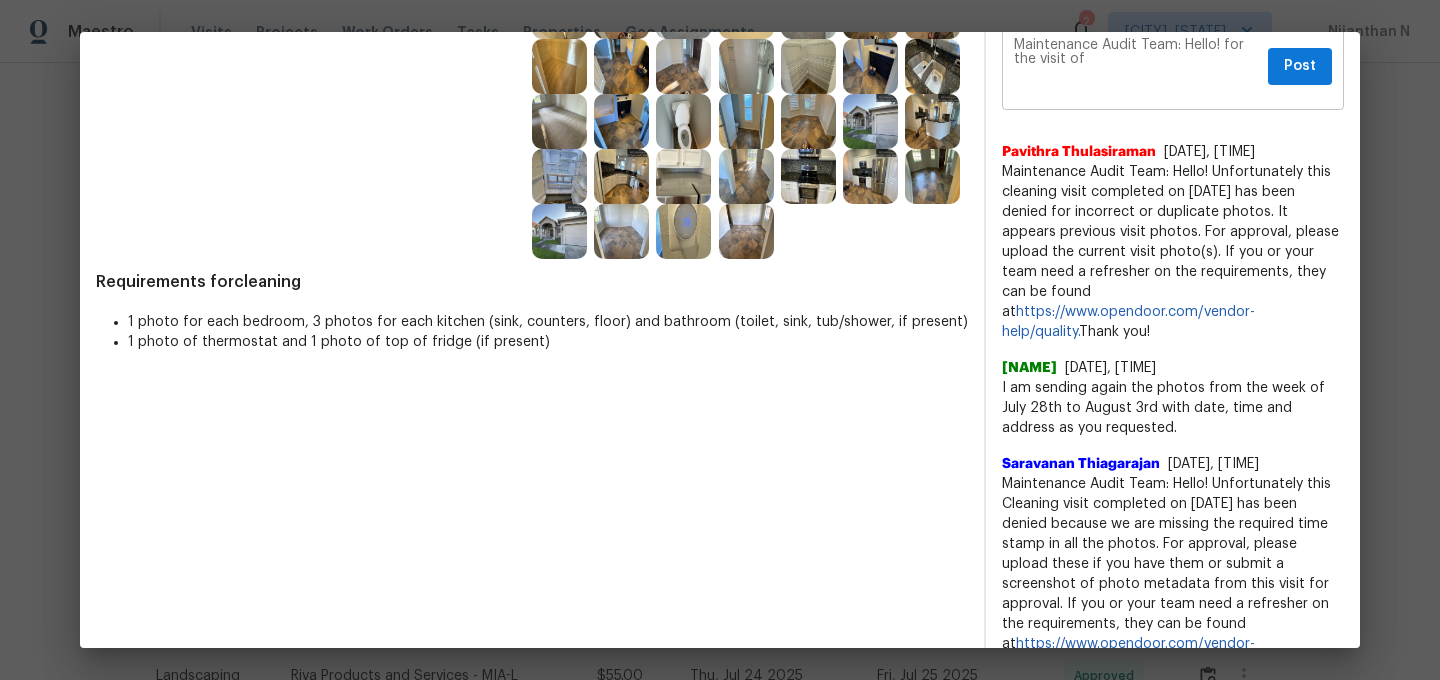 click on "Maintenance Audit Team: Hello! for the visit of" at bounding box center [1137, 66] 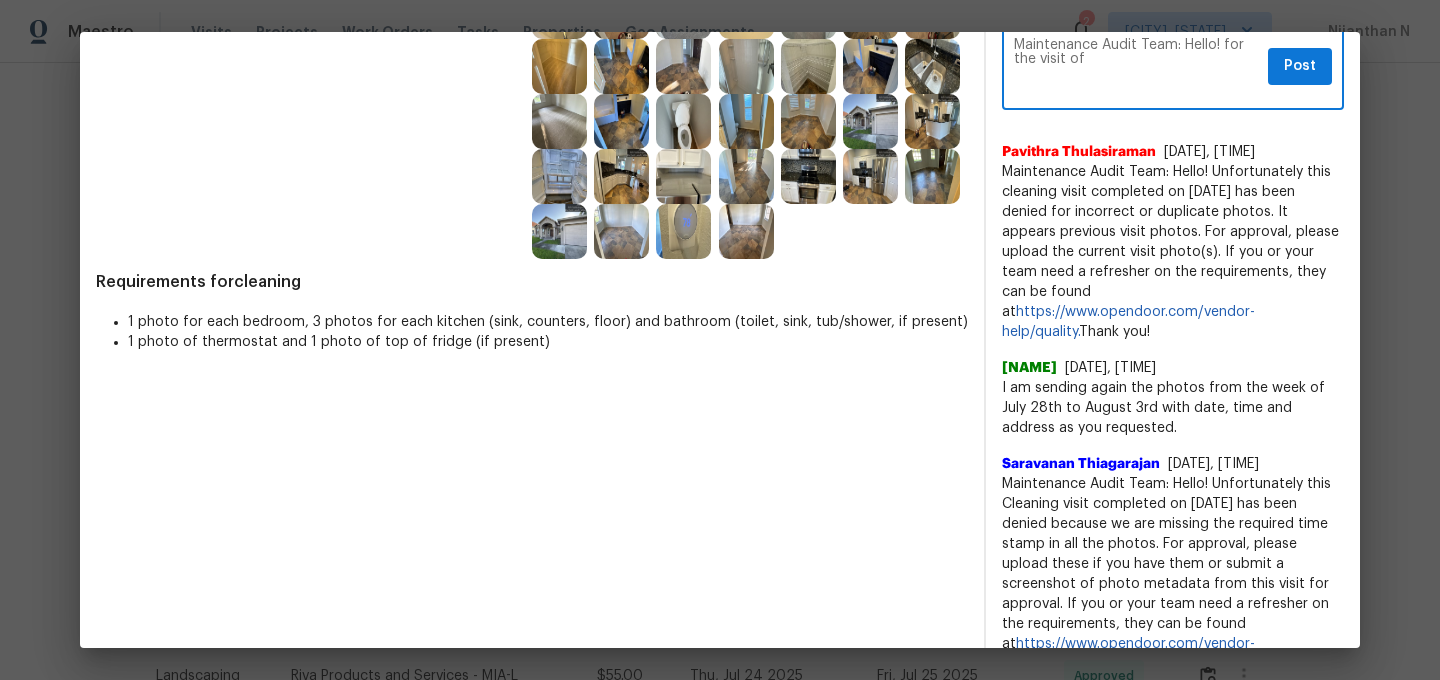 paste on "[DATE]" 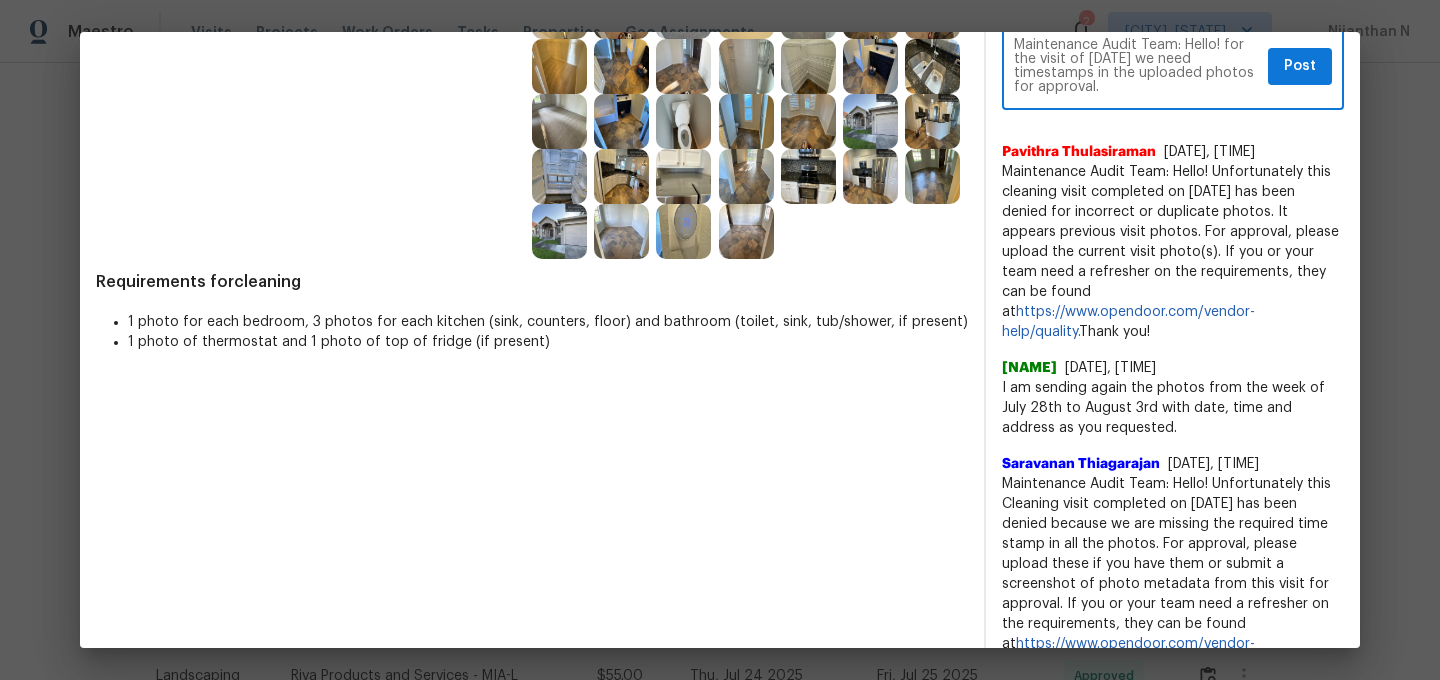 paste on "As per our updated SWO the photos must be uploaded within 48 hours of the original visit date. If the required photos were not taken on the day of the visit, the denial will remain in place. If you or your team need a refresher on the quality standards and requirements, please refer to the updated Standards of Work that have been distributed via email." 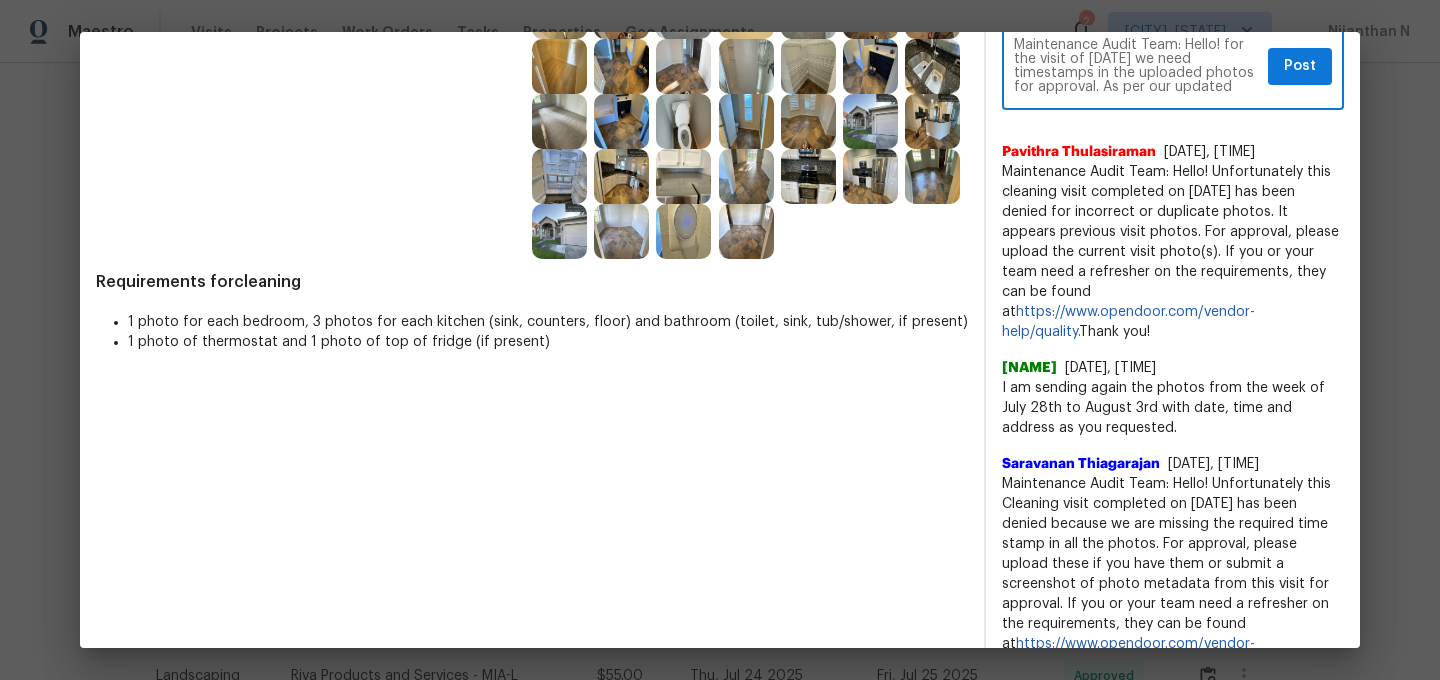 scroll, scrollTop: 126, scrollLeft: 0, axis: vertical 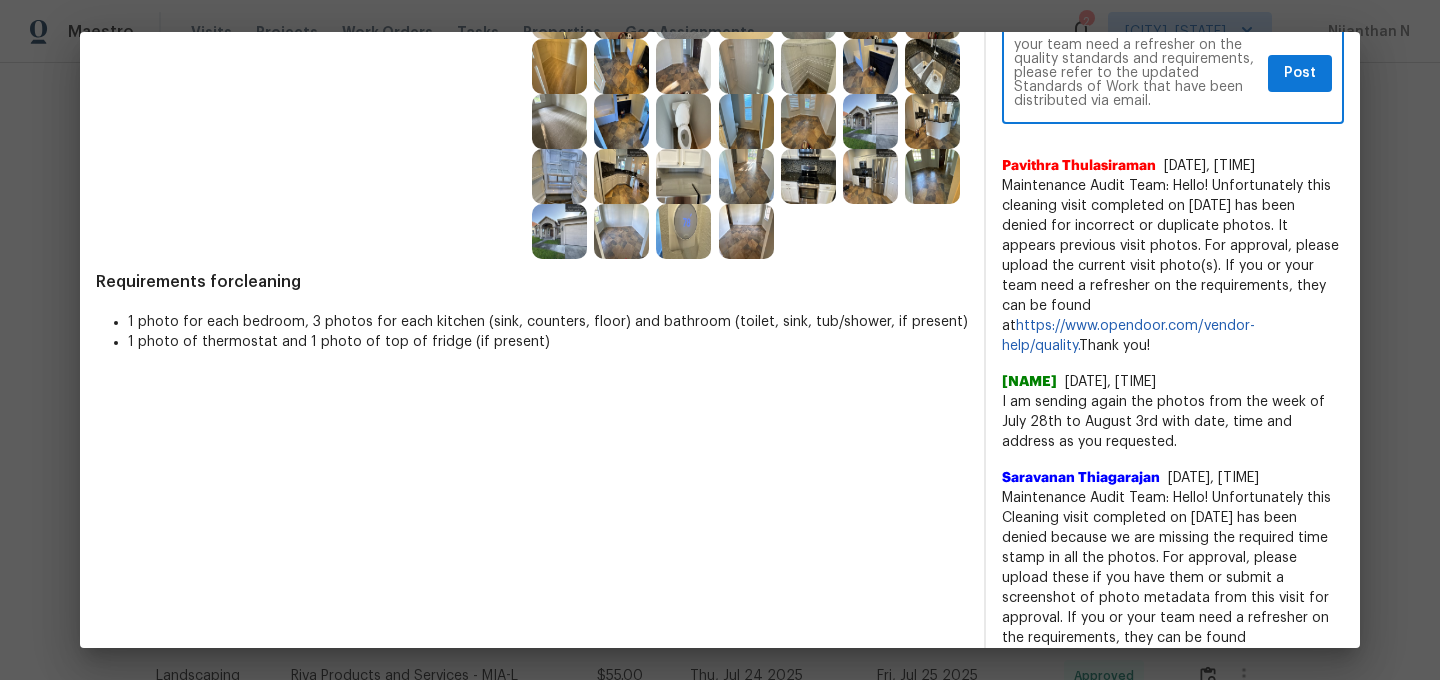 type on "Maintenance Audit Team: Hello! for the visit of [DATE] we need timestamps in the uploaded photos for approval. As per our updated SWO the photos must be uploaded within 48 hours of the original visit date. If the required photos were not taken on the day of the visit, the denial will remain in place. If you or your team need a refresher on the quality standards and requirements, please refer to the updated Standards of Work that have been distributed via email." 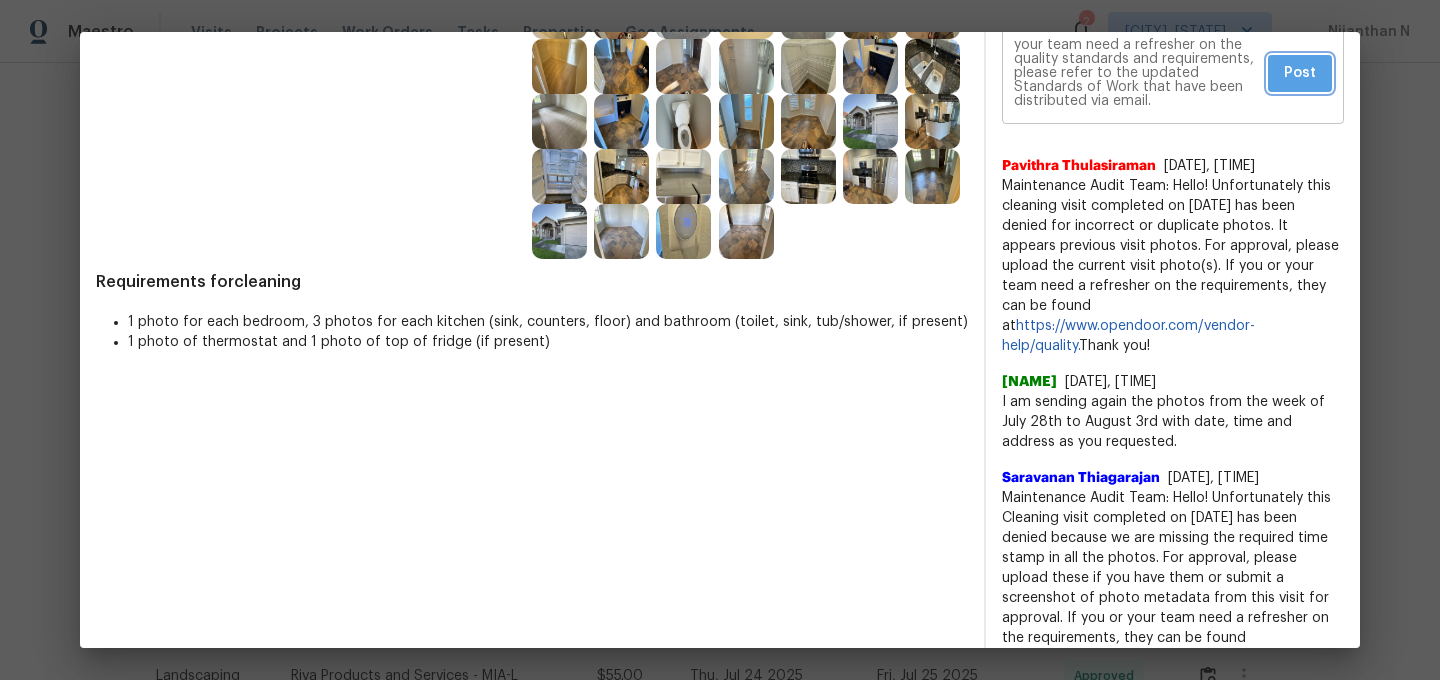 click on "Post" at bounding box center (1300, 73) 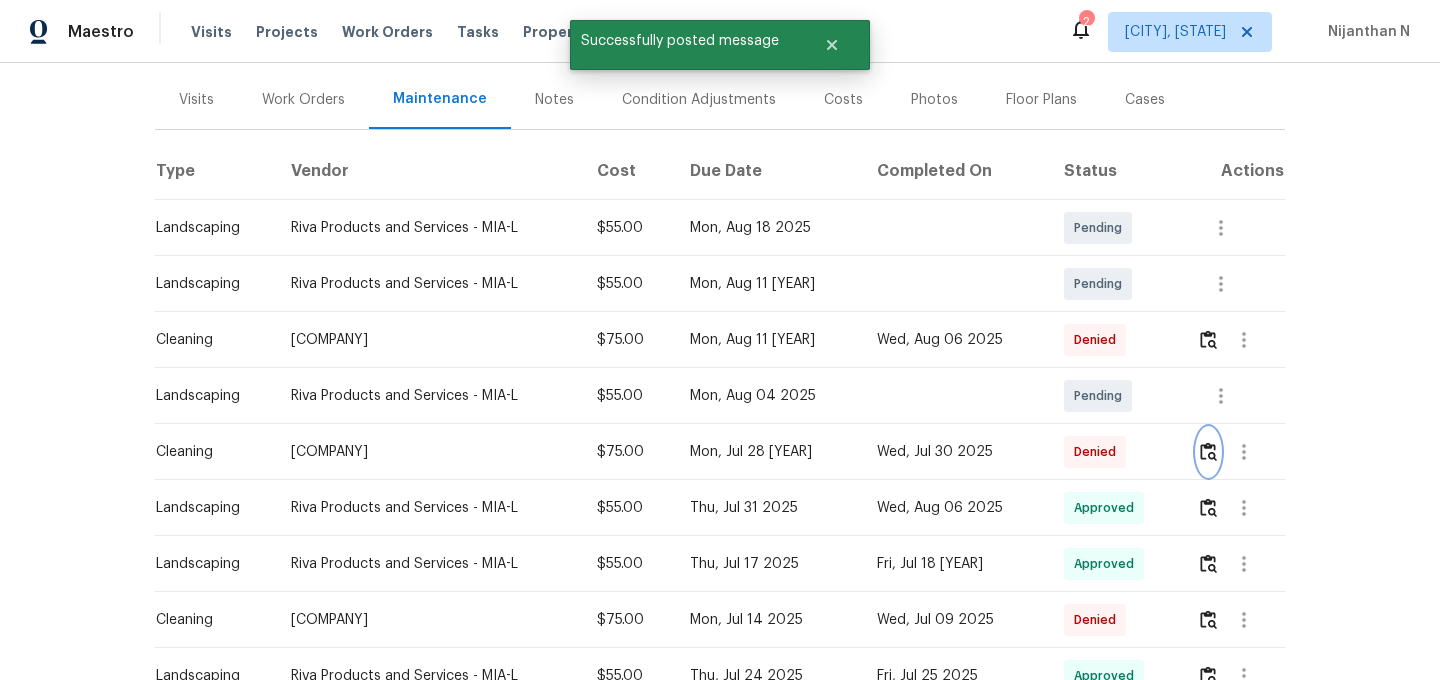 scroll, scrollTop: 0, scrollLeft: 0, axis: both 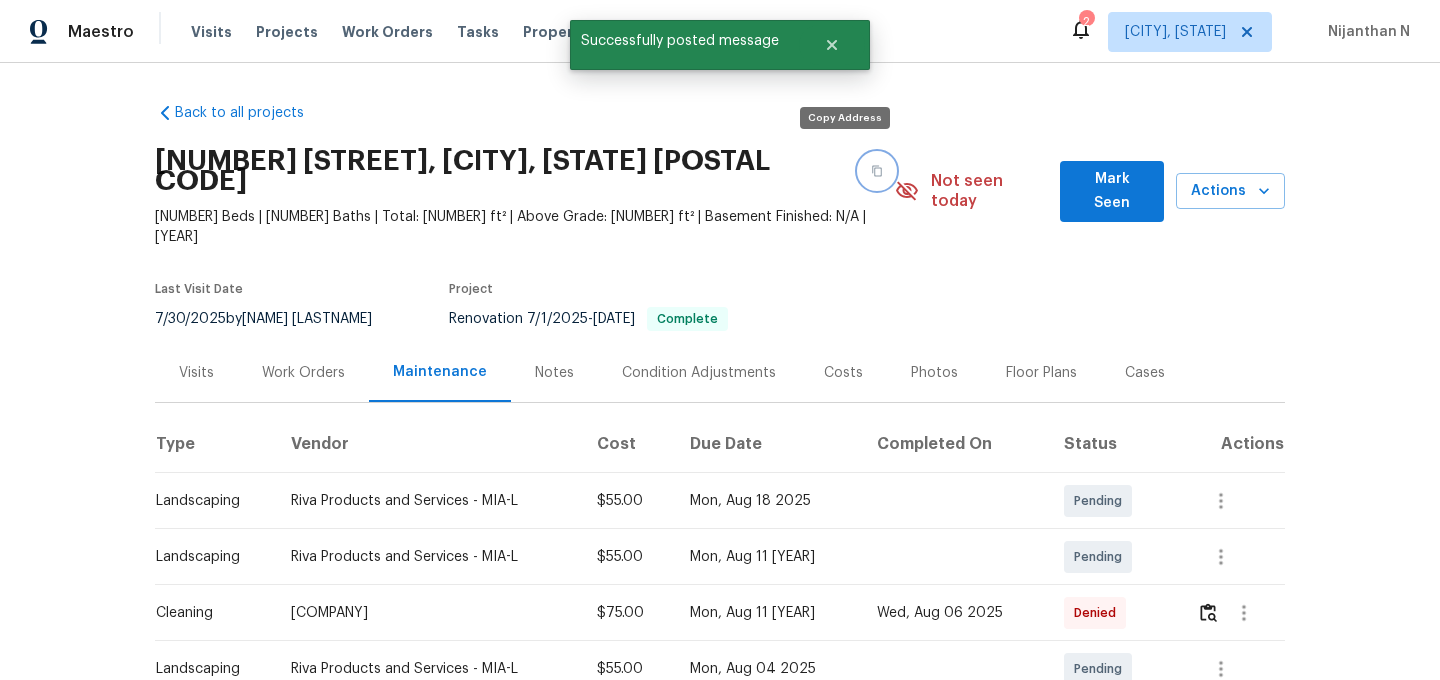 click at bounding box center (877, 171) 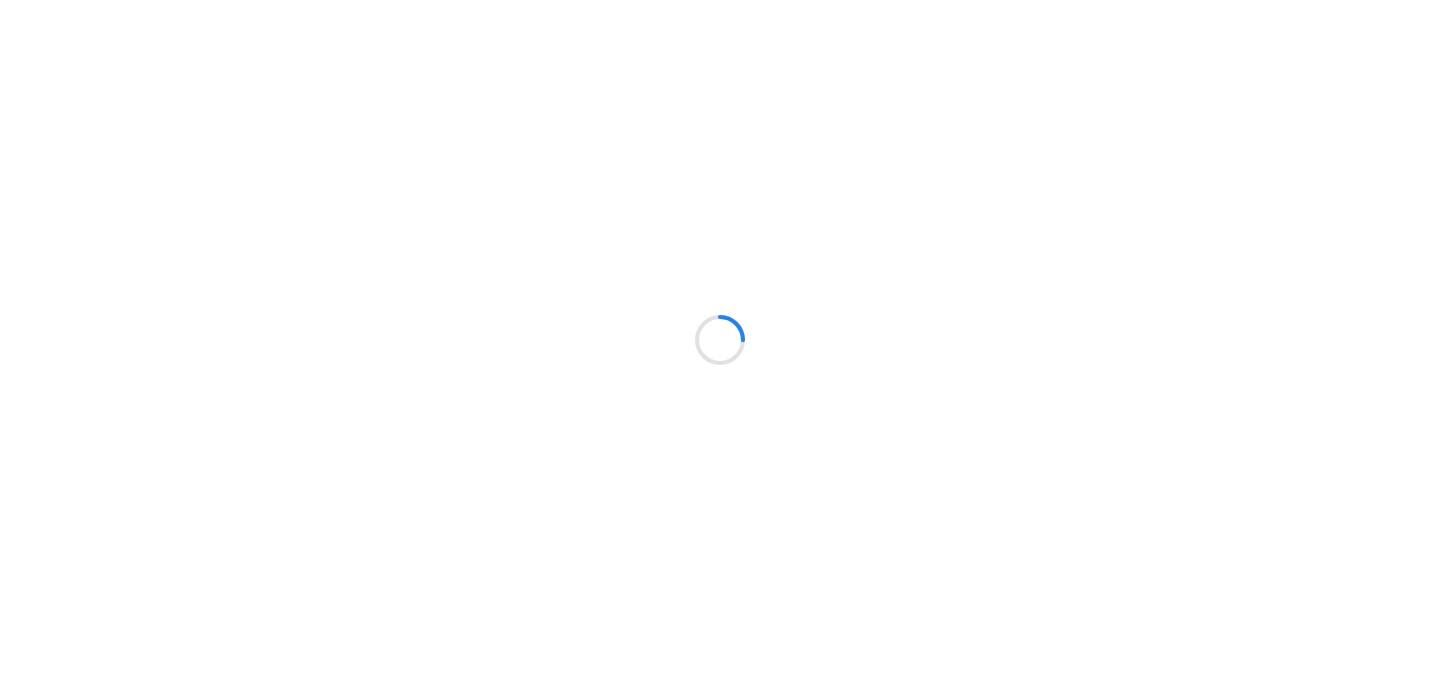 scroll, scrollTop: 0, scrollLeft: 0, axis: both 